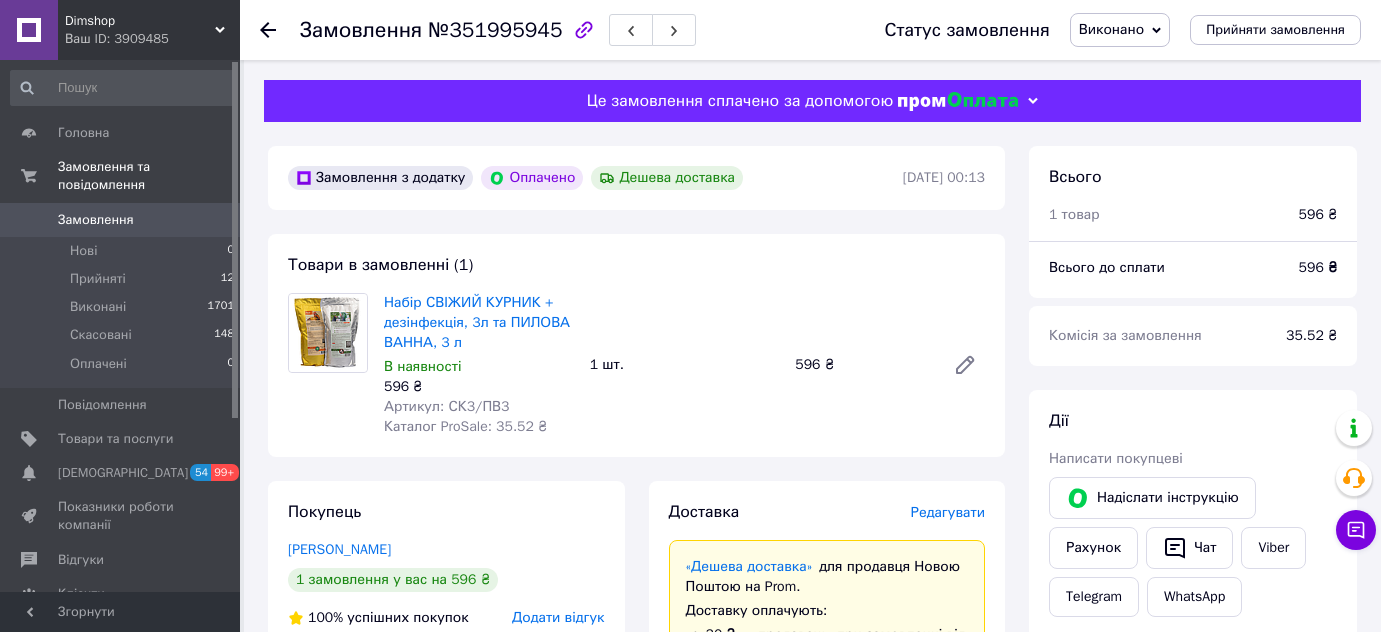 scroll, scrollTop: 363, scrollLeft: 0, axis: vertical 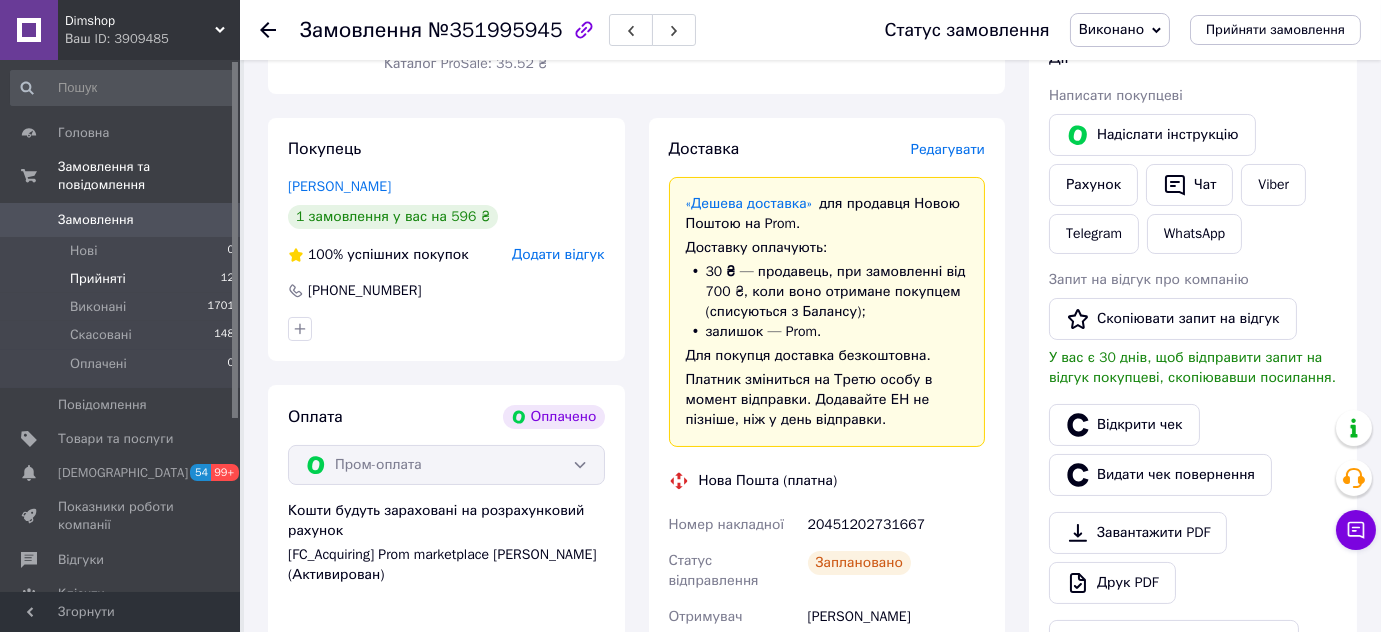 click on "Прийняті" at bounding box center [98, 279] 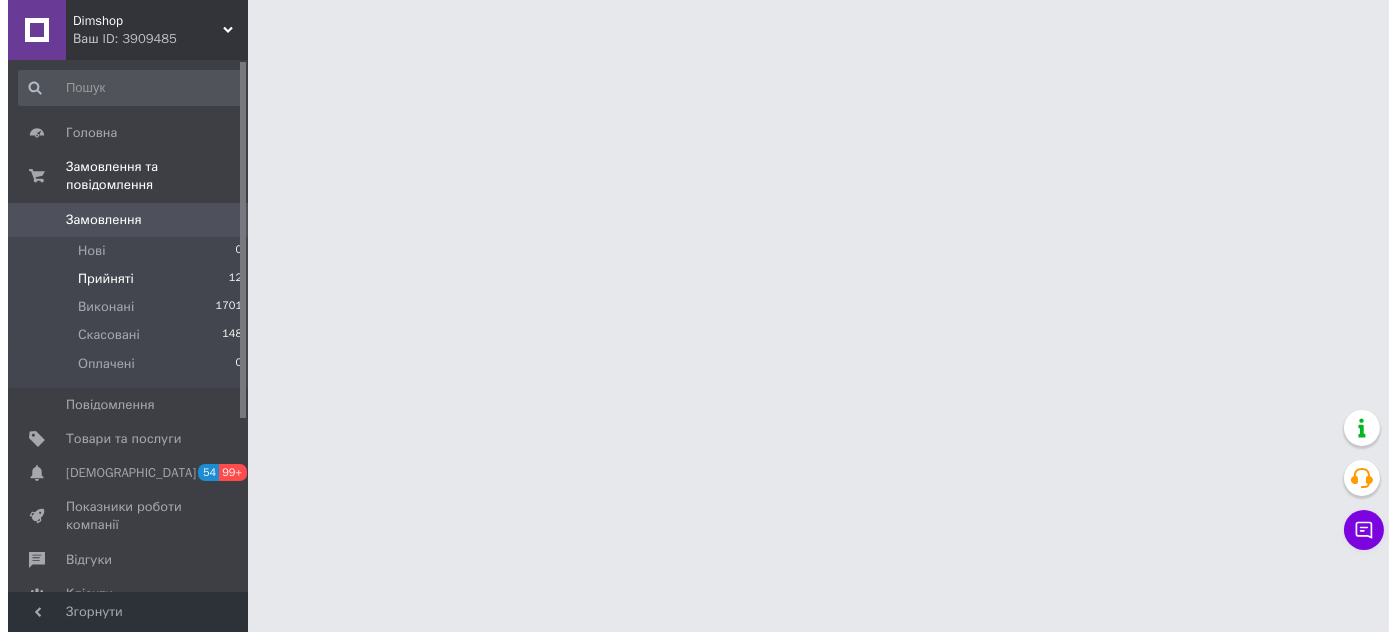 scroll, scrollTop: 0, scrollLeft: 0, axis: both 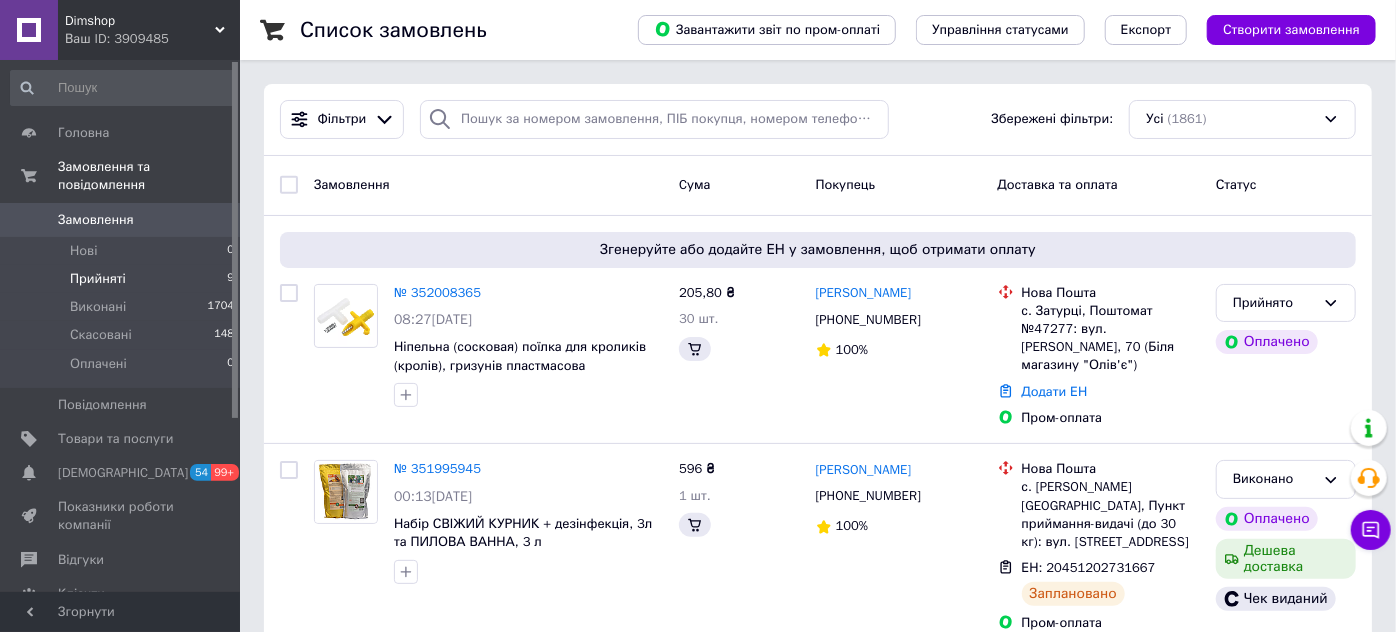 click on "Прийняті" at bounding box center (98, 279) 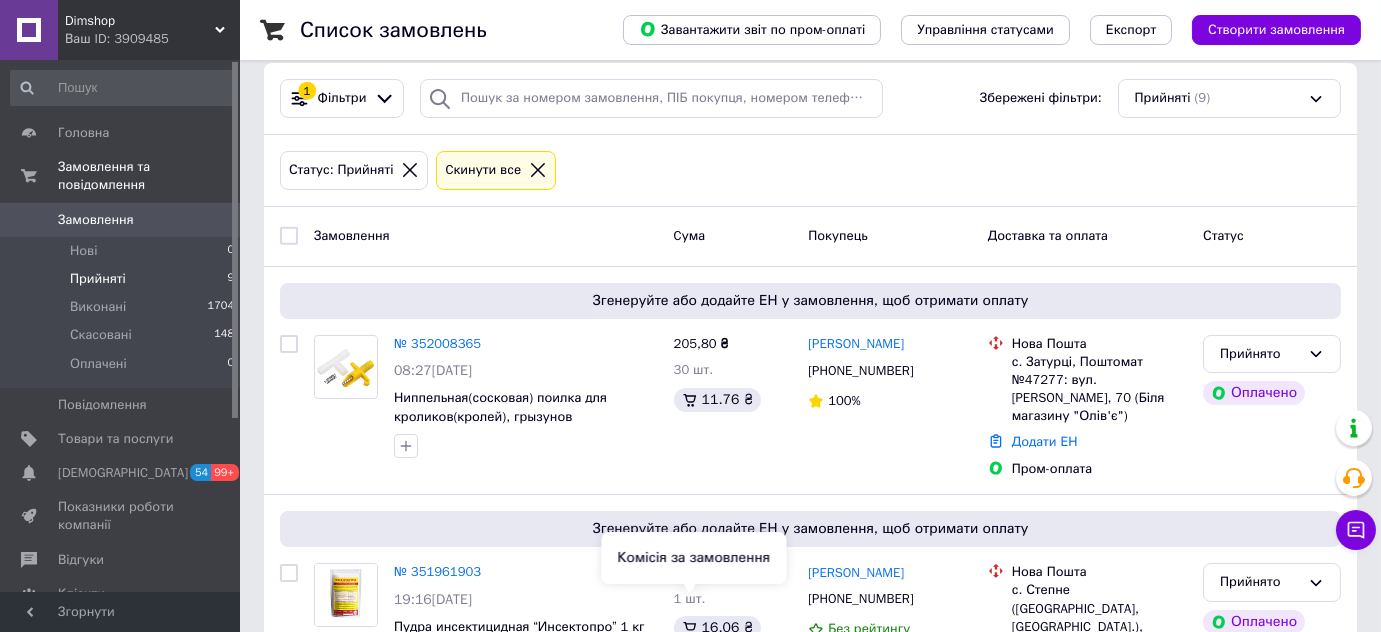scroll, scrollTop: 727, scrollLeft: 0, axis: vertical 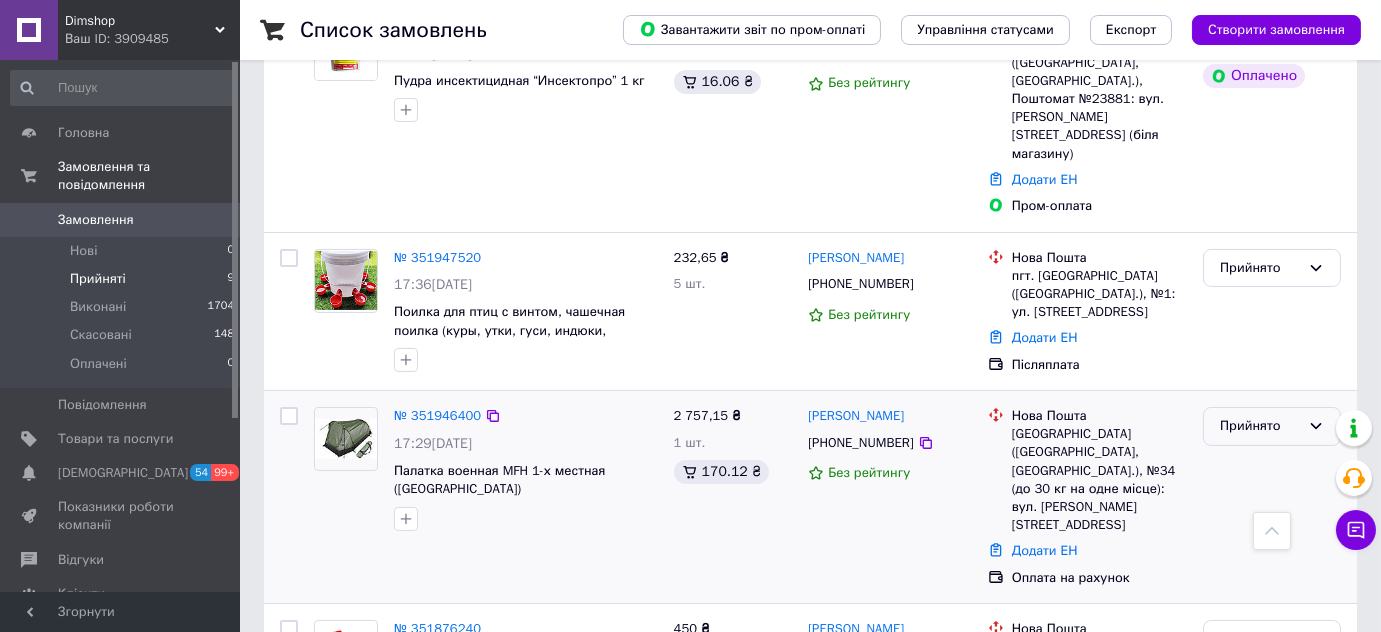 click on "Прийнято" at bounding box center [1260, 426] 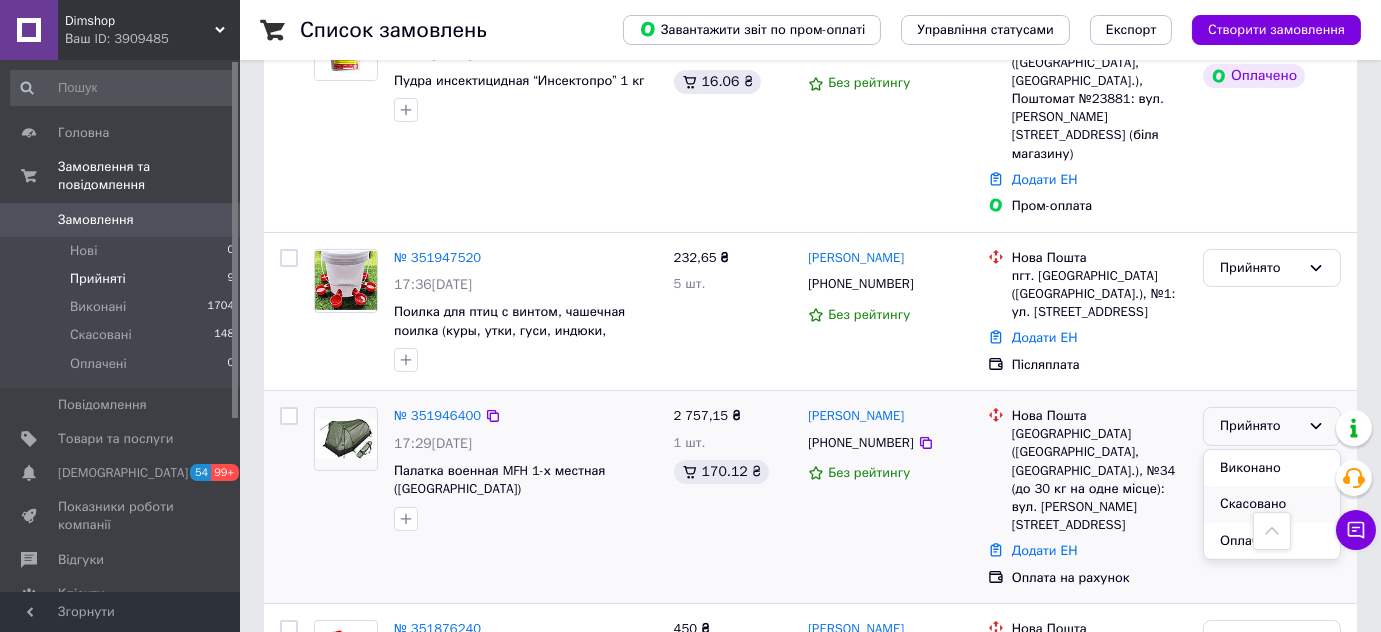 click on "Скасовано" at bounding box center [1272, 504] 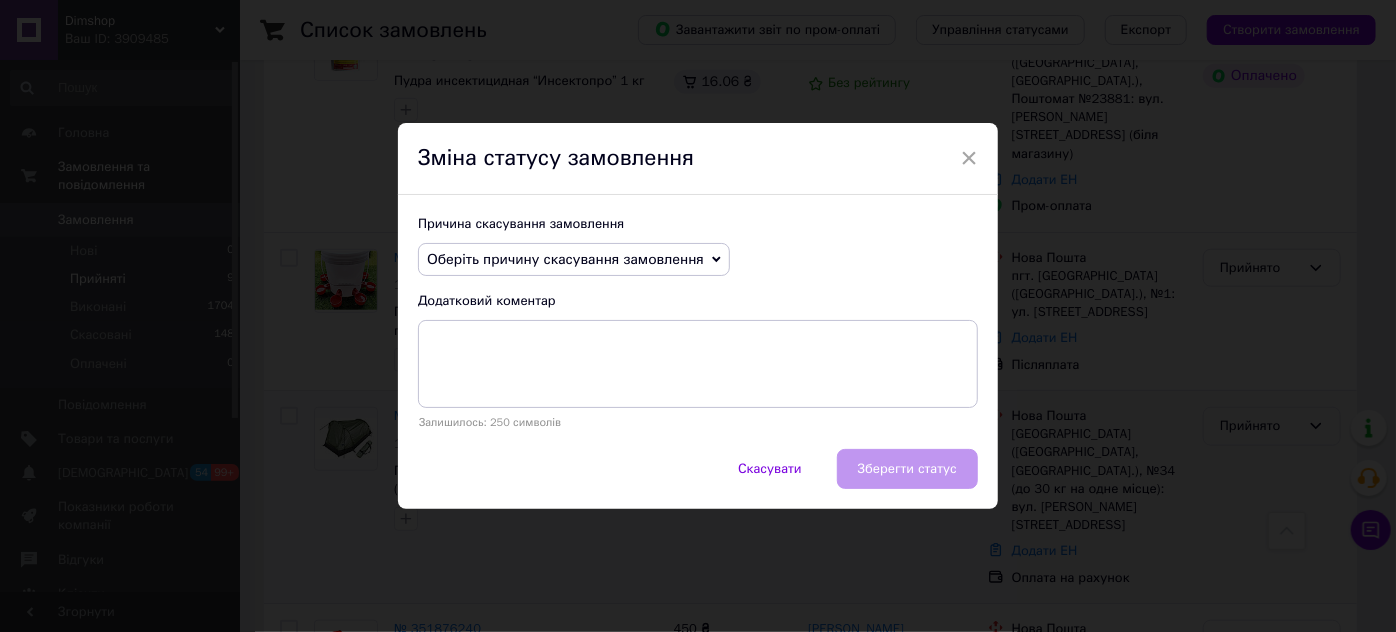 click on "Оберіть причину скасування замовлення" at bounding box center (565, 259) 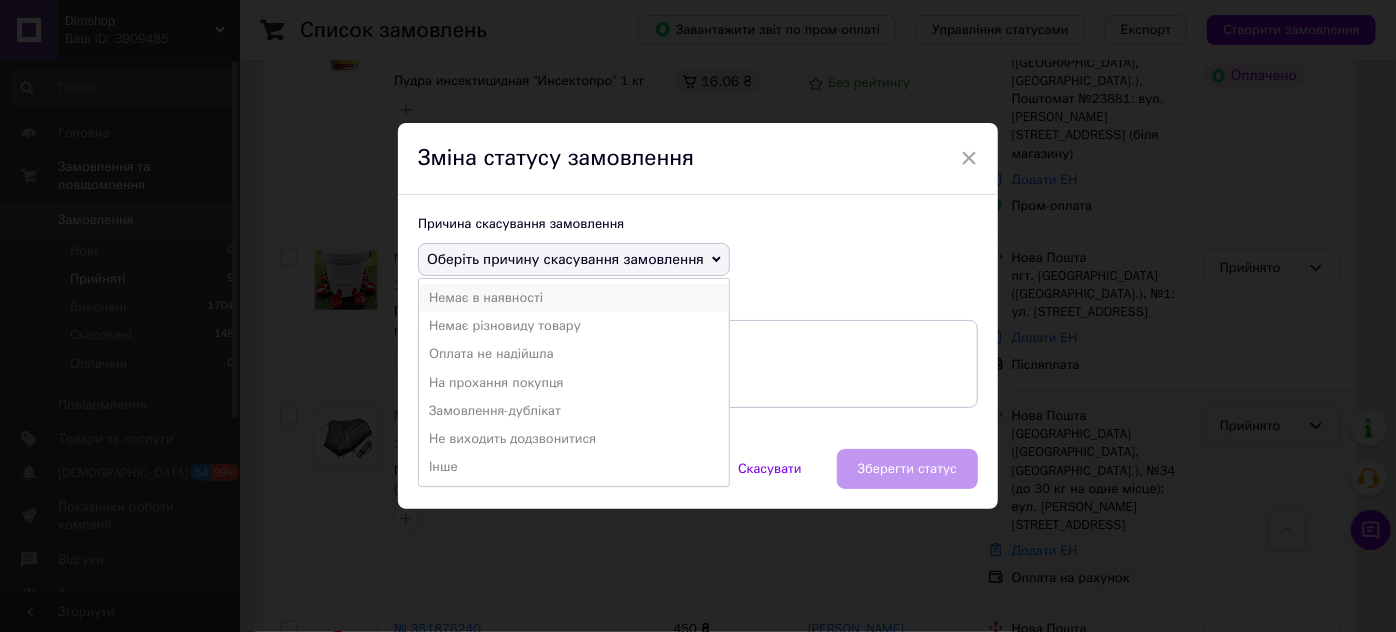 click on "Немає в наявності" at bounding box center [574, 298] 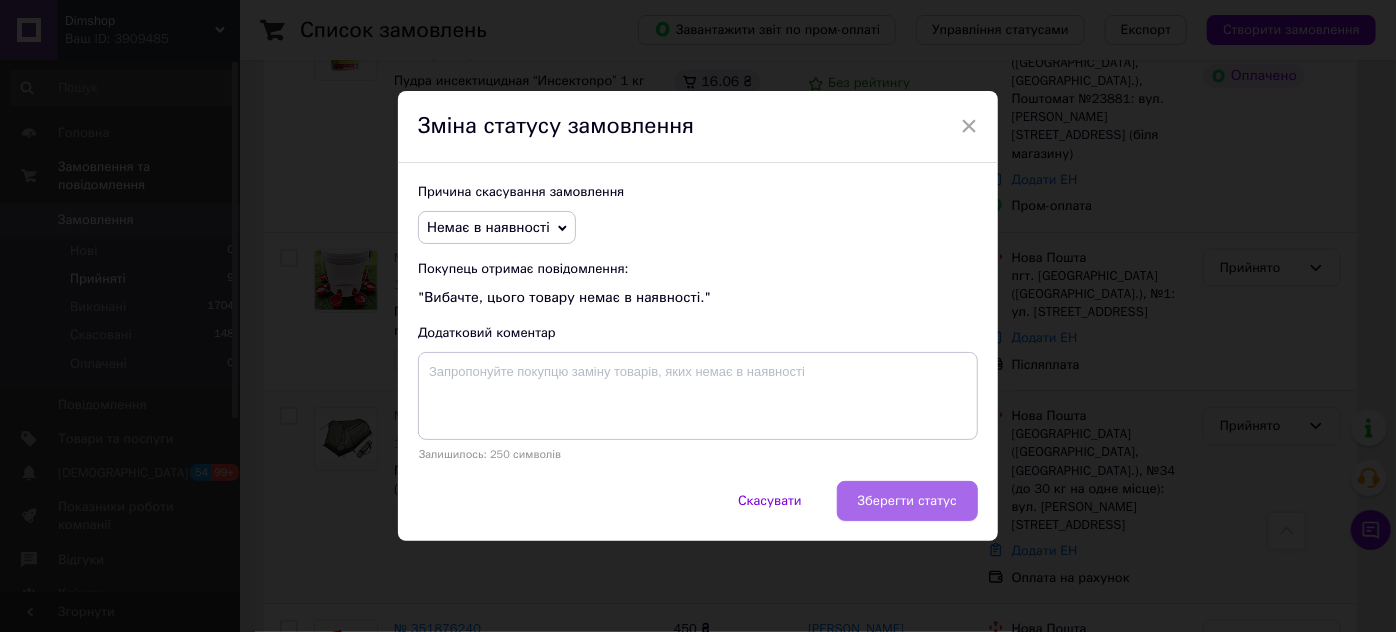 click on "Зберегти статус" at bounding box center (907, 501) 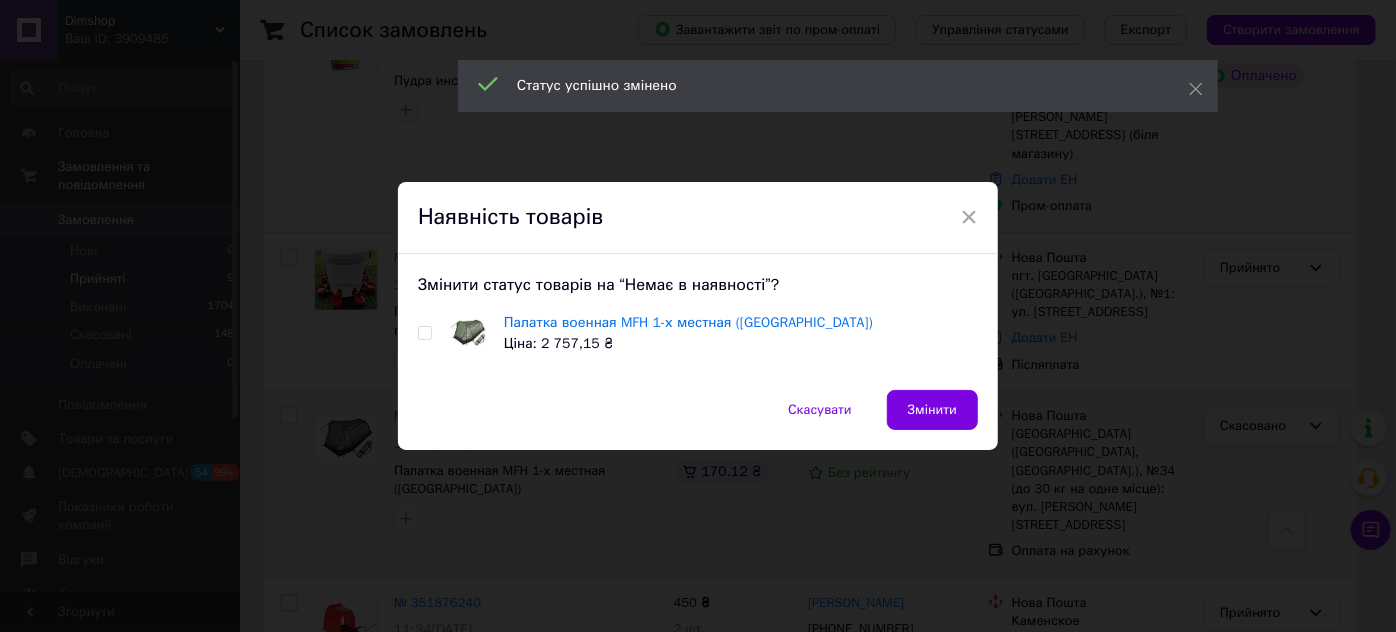 click at bounding box center (424, 333) 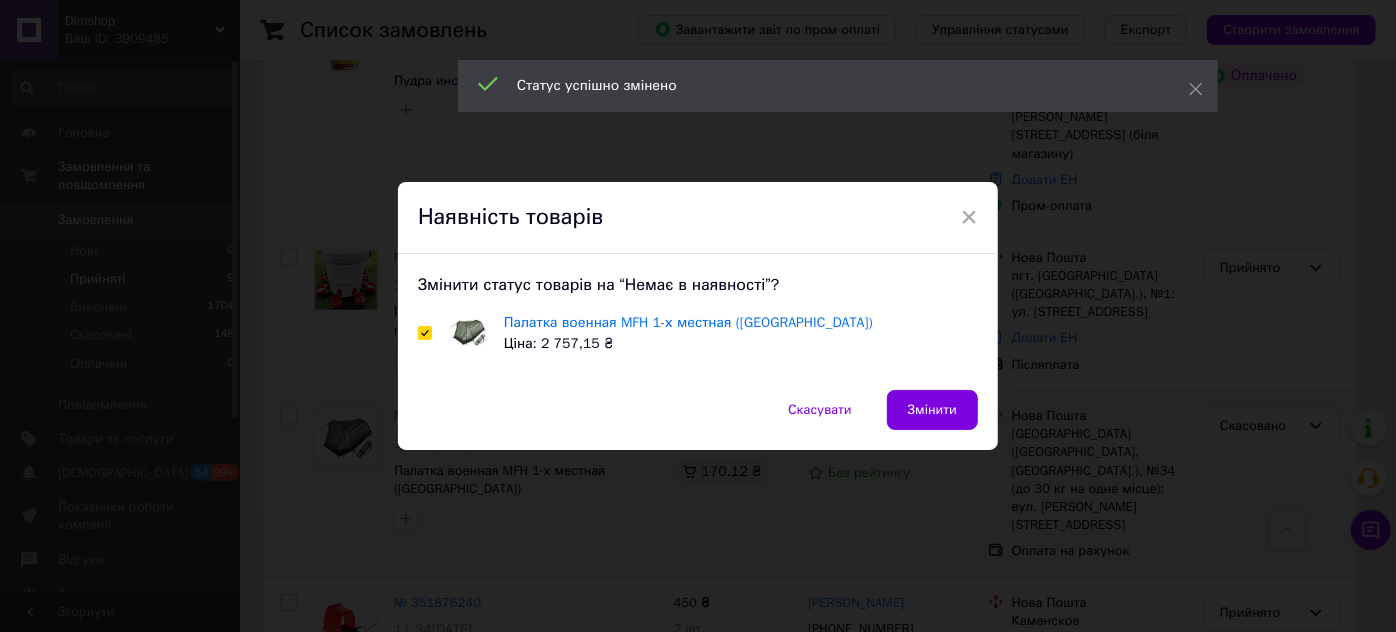 checkbox on "true" 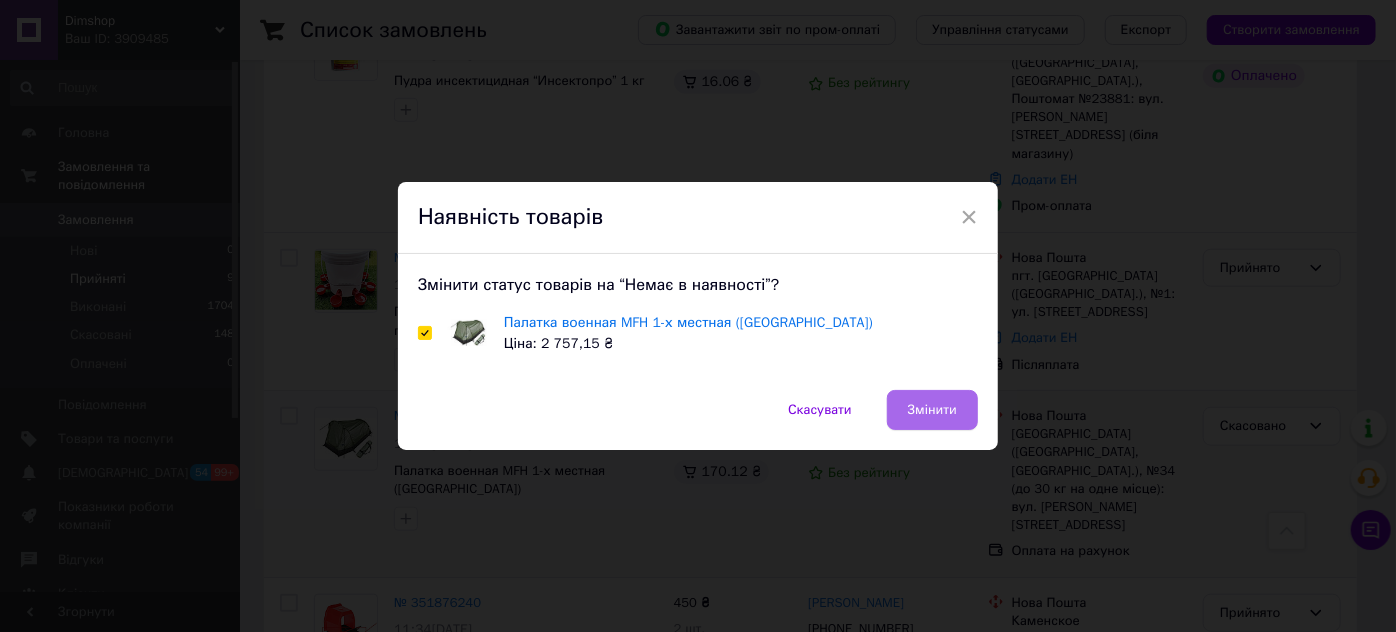 click on "Змінити" at bounding box center [932, 410] 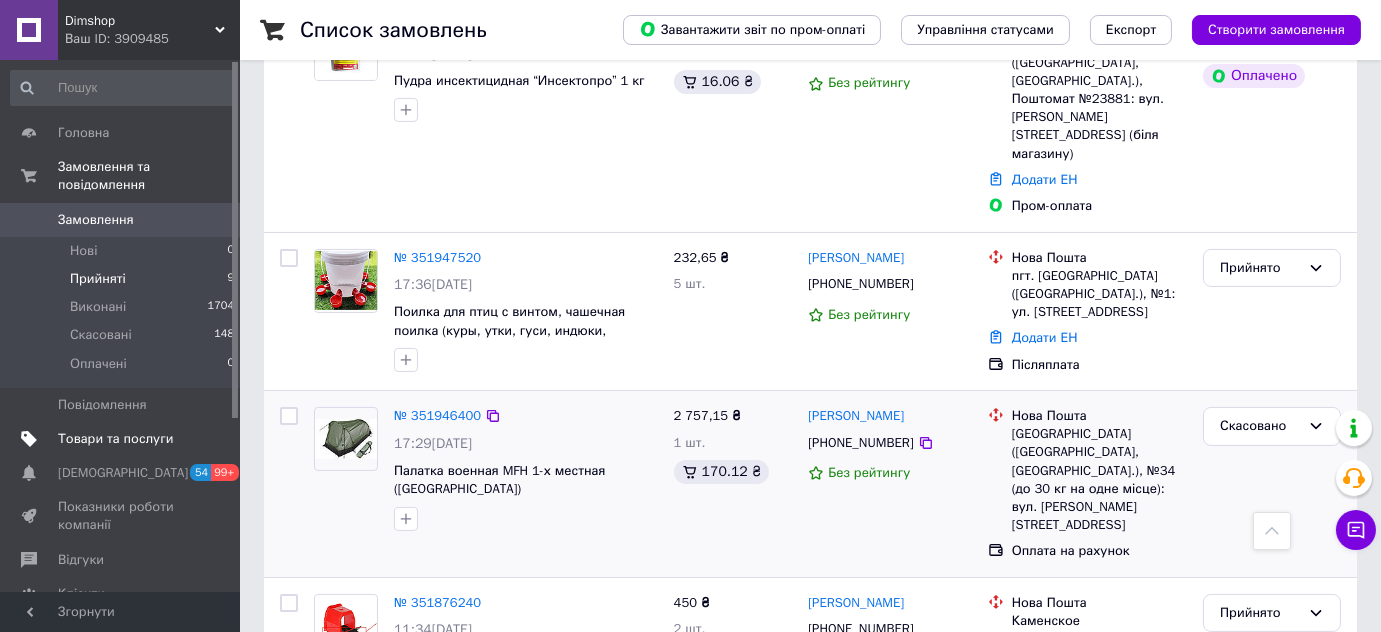 click on "Товари та послуги" at bounding box center [115, 439] 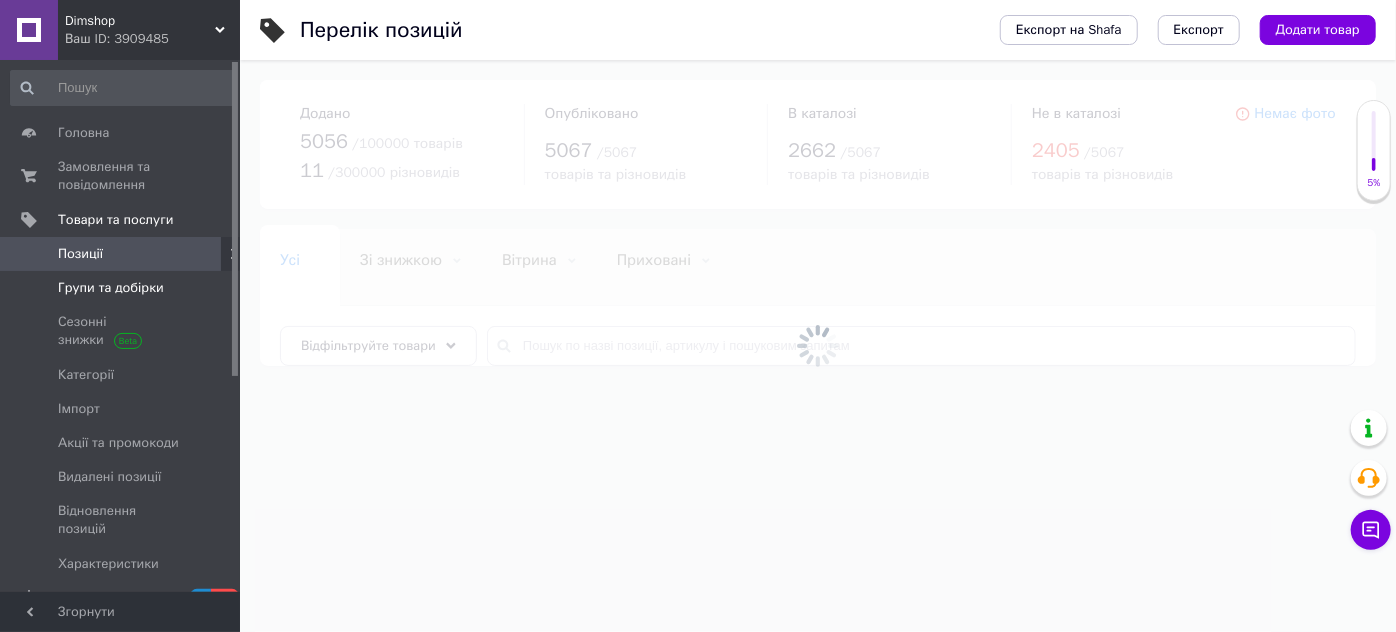 click on "Групи та добірки" at bounding box center [111, 288] 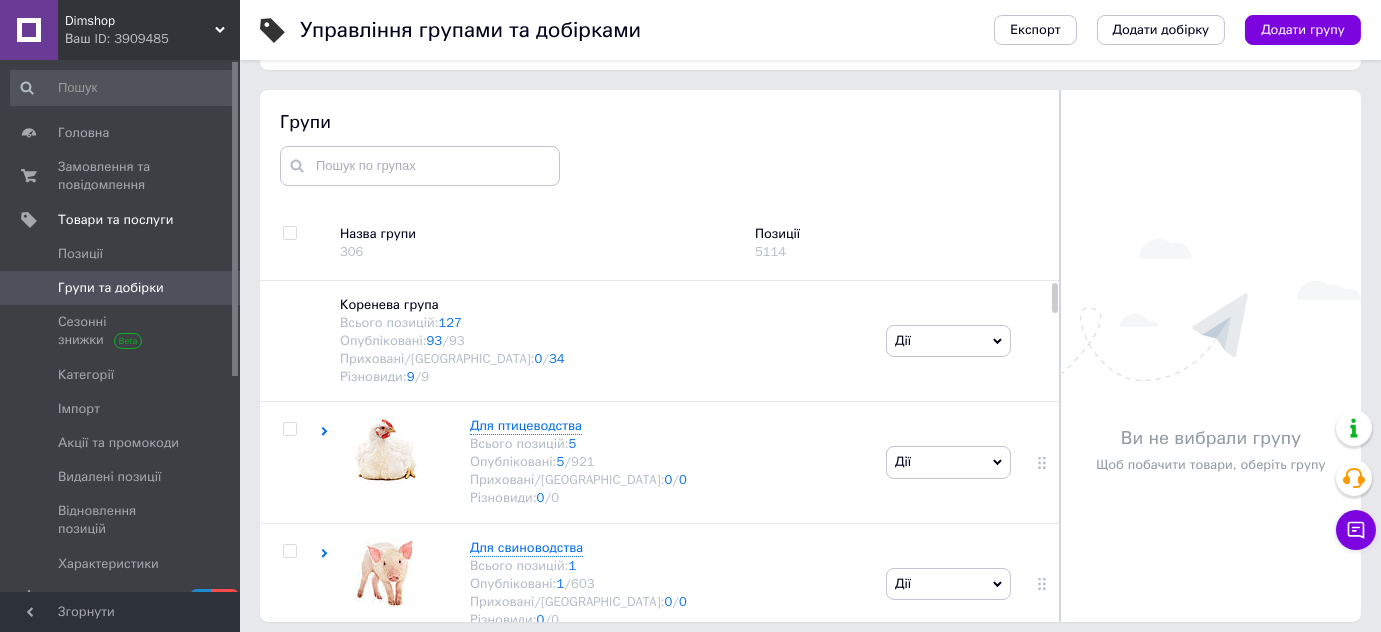 scroll, scrollTop: 113, scrollLeft: 0, axis: vertical 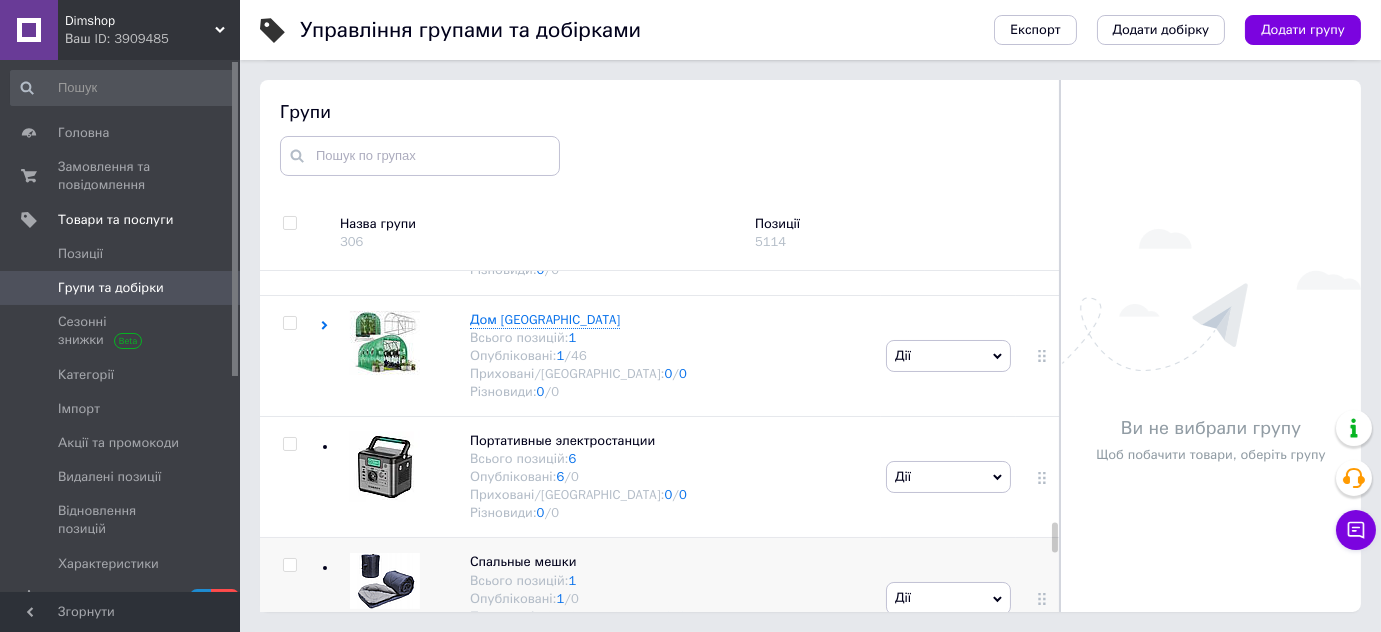 click at bounding box center [289, 565] 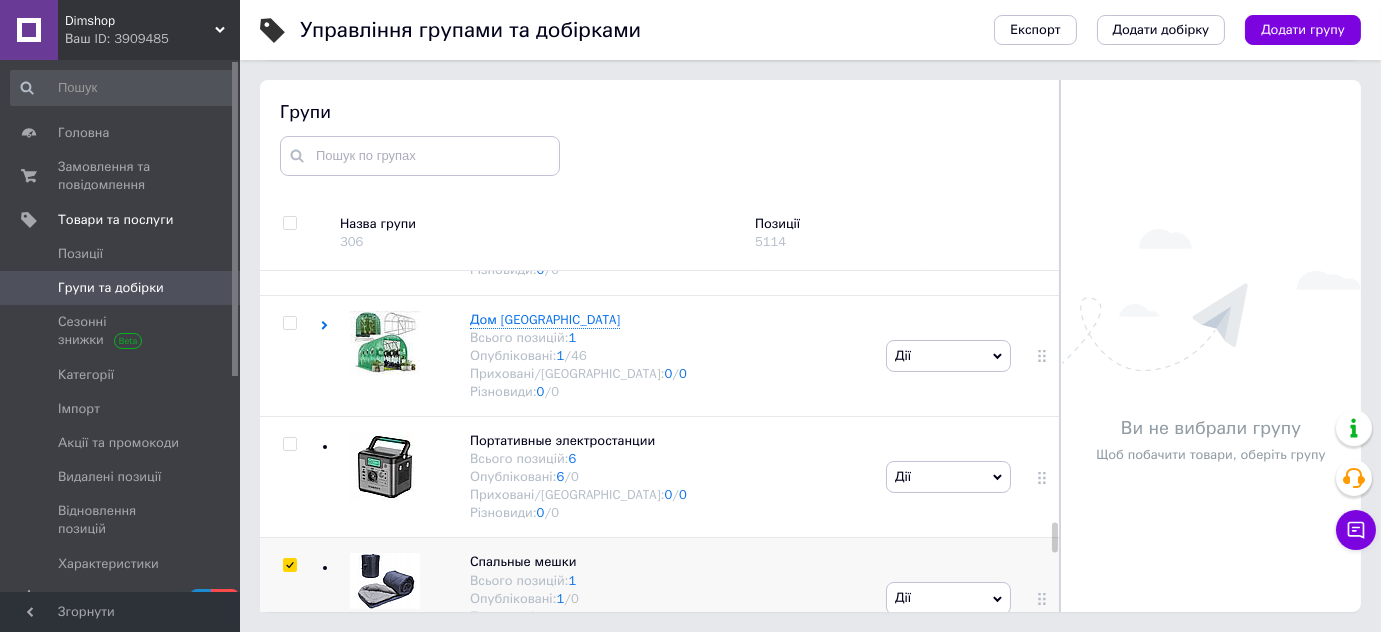 checkbox on "true" 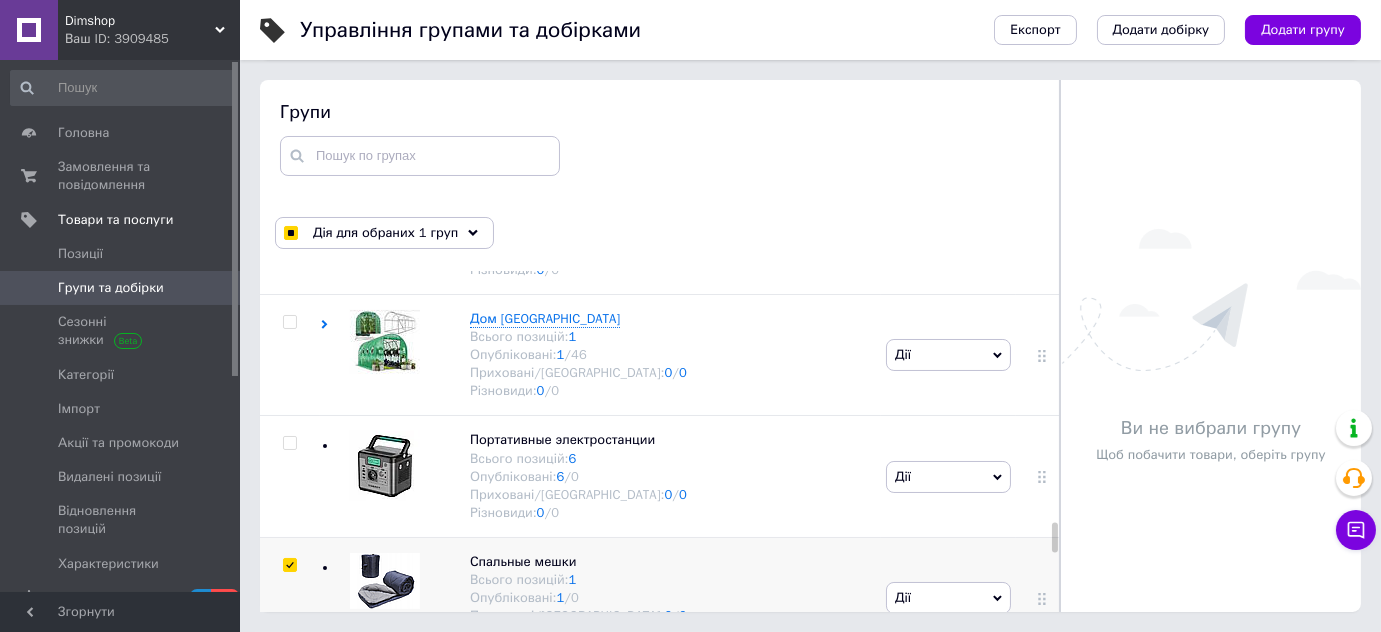 scroll, scrollTop: 6978, scrollLeft: 0, axis: vertical 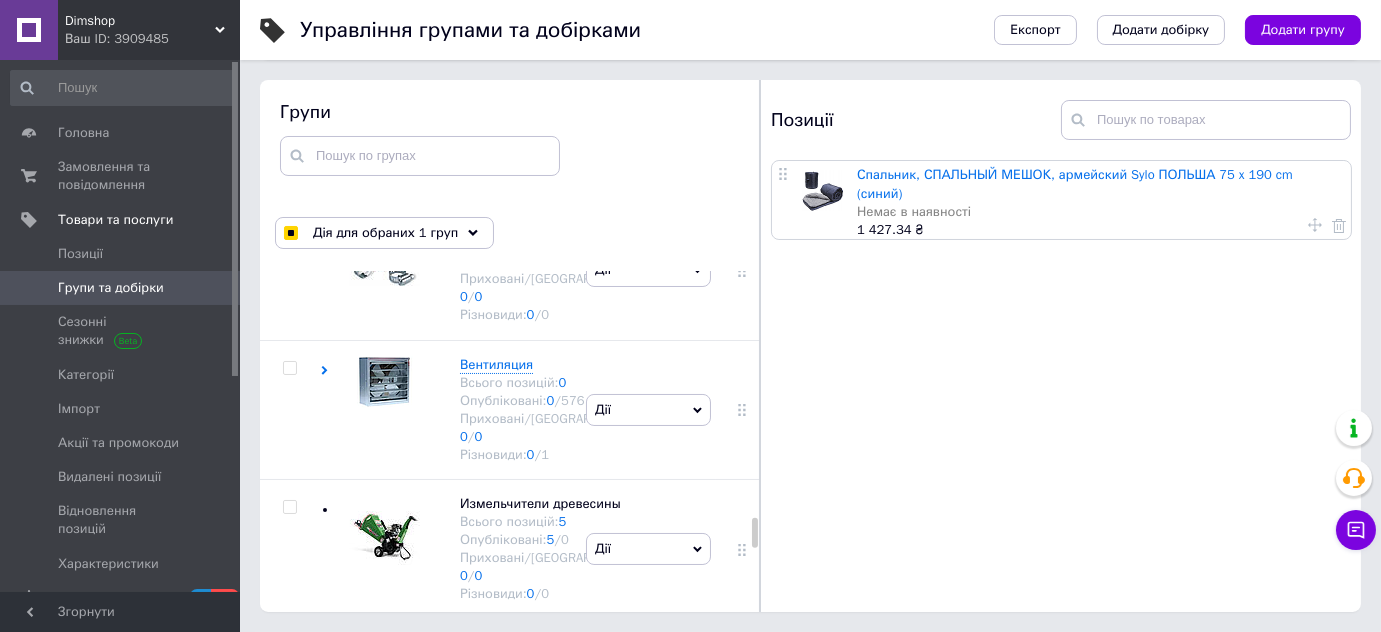 click on "Дії" at bounding box center [648, -881] 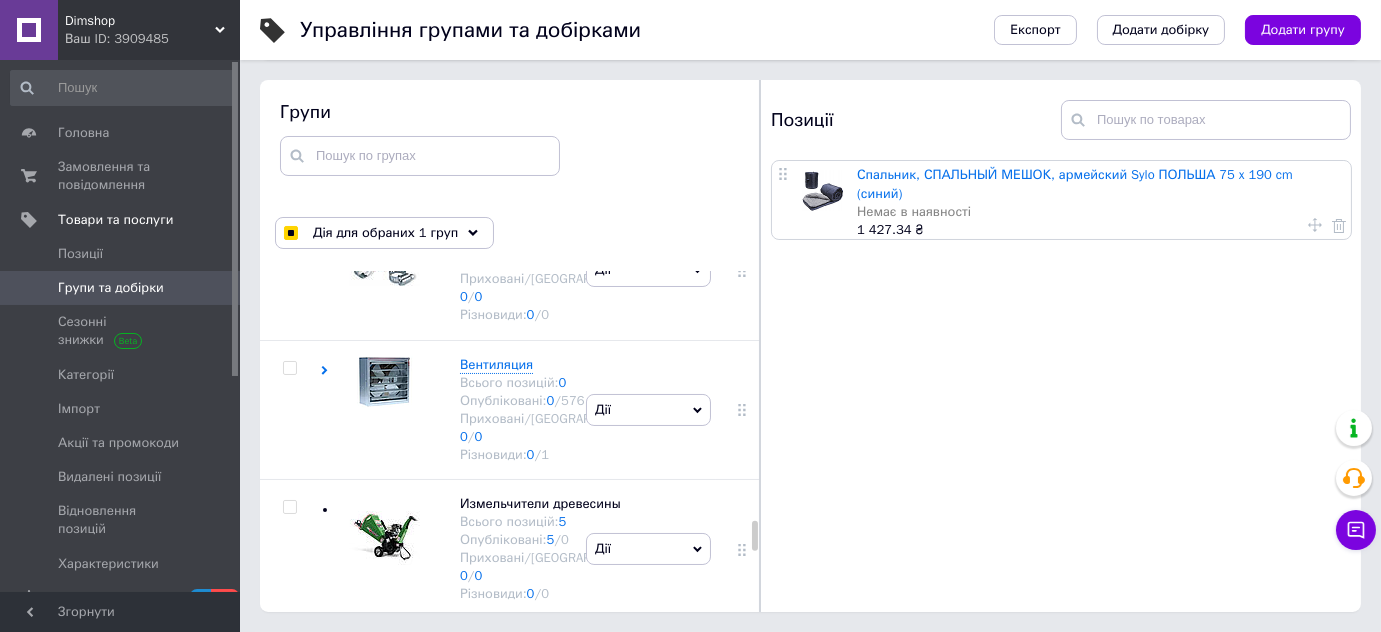 scroll, scrollTop: 7069, scrollLeft: 0, axis: vertical 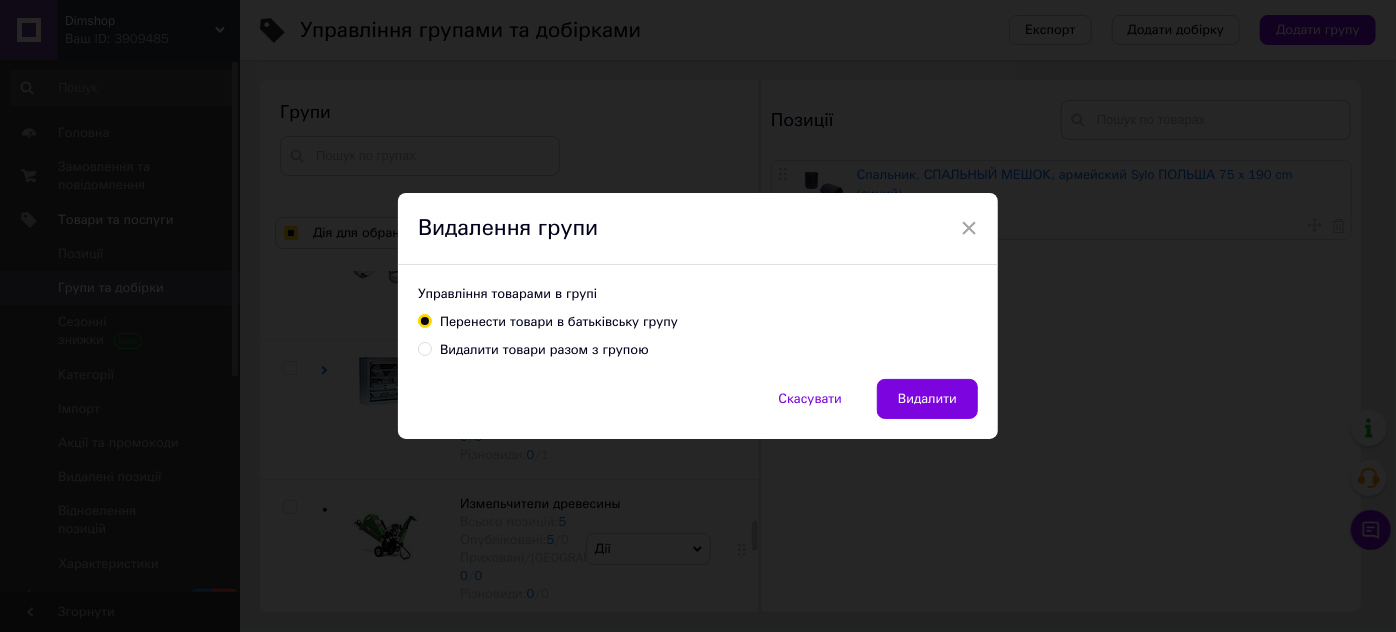 click on "Видалити товари разом з групою" at bounding box center [544, 350] 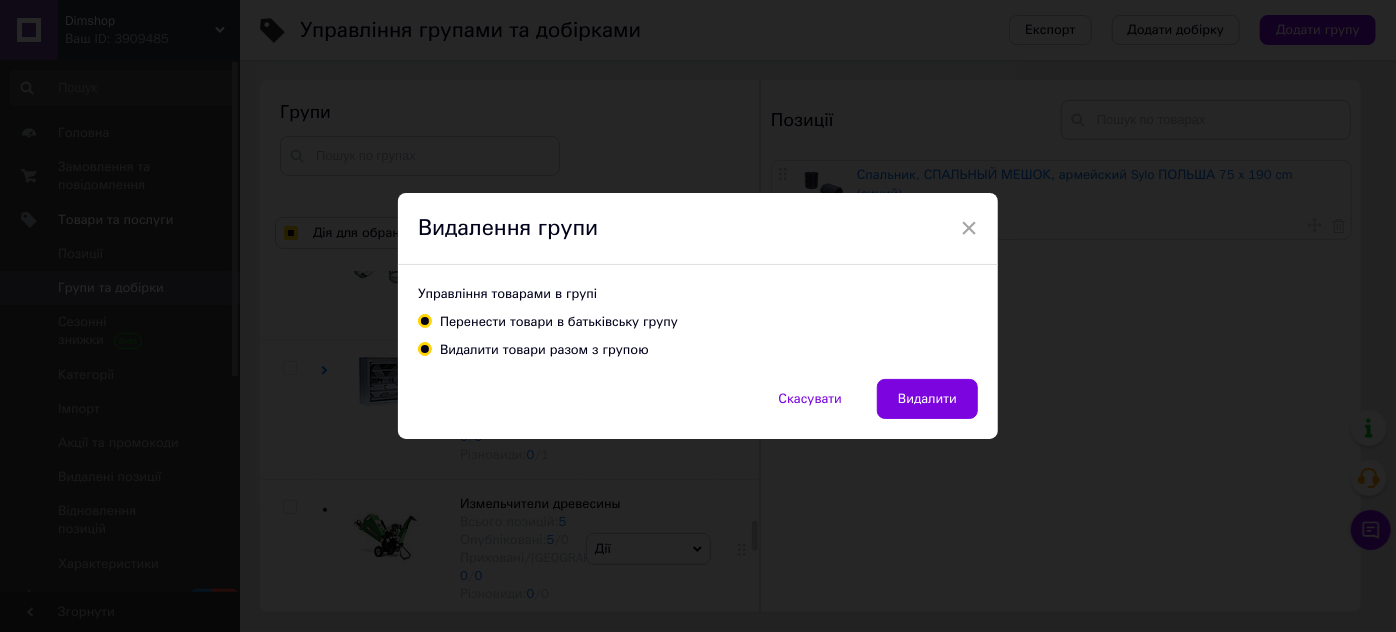 radio on "true" 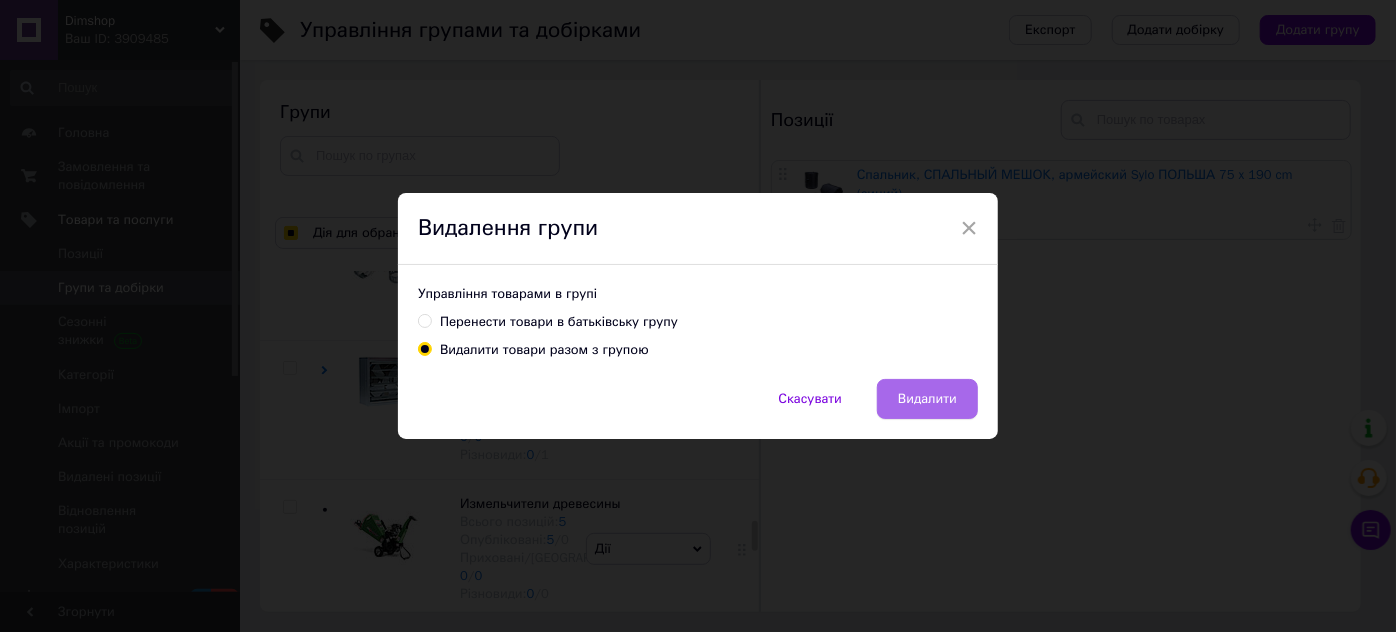 click on "Видалити" at bounding box center [927, 399] 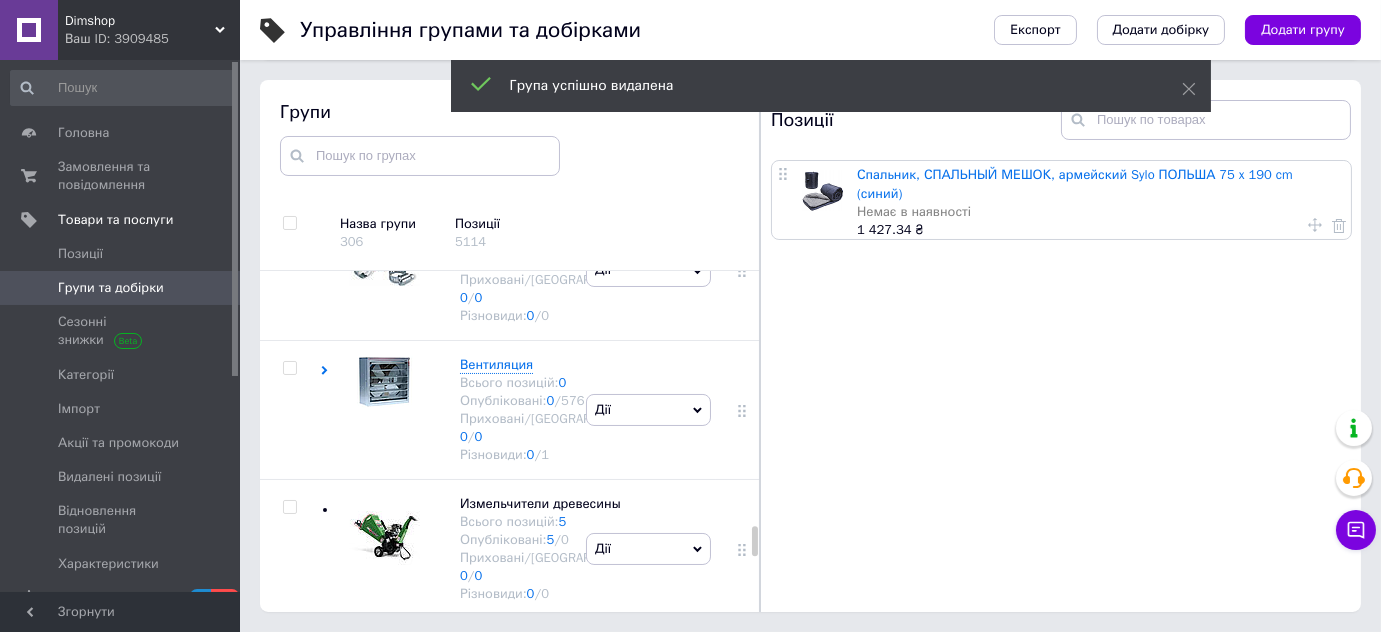 click at bounding box center (289, -626) 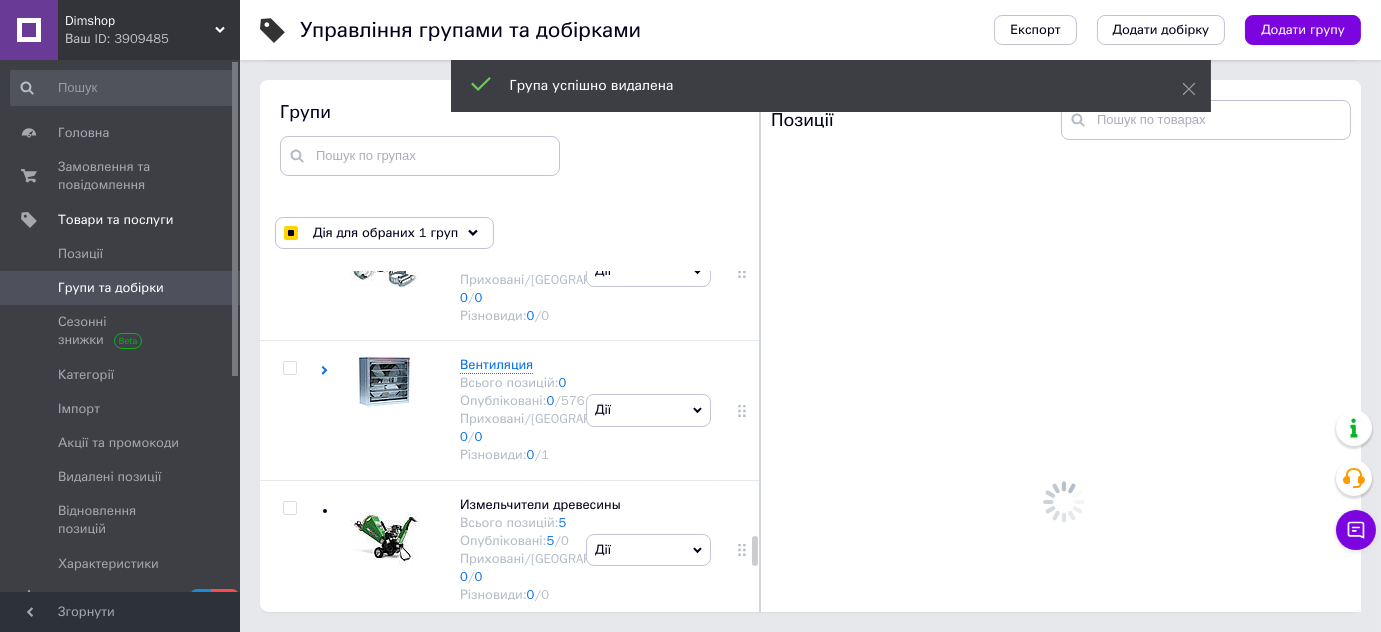scroll, scrollTop: 7341, scrollLeft: 0, axis: vertical 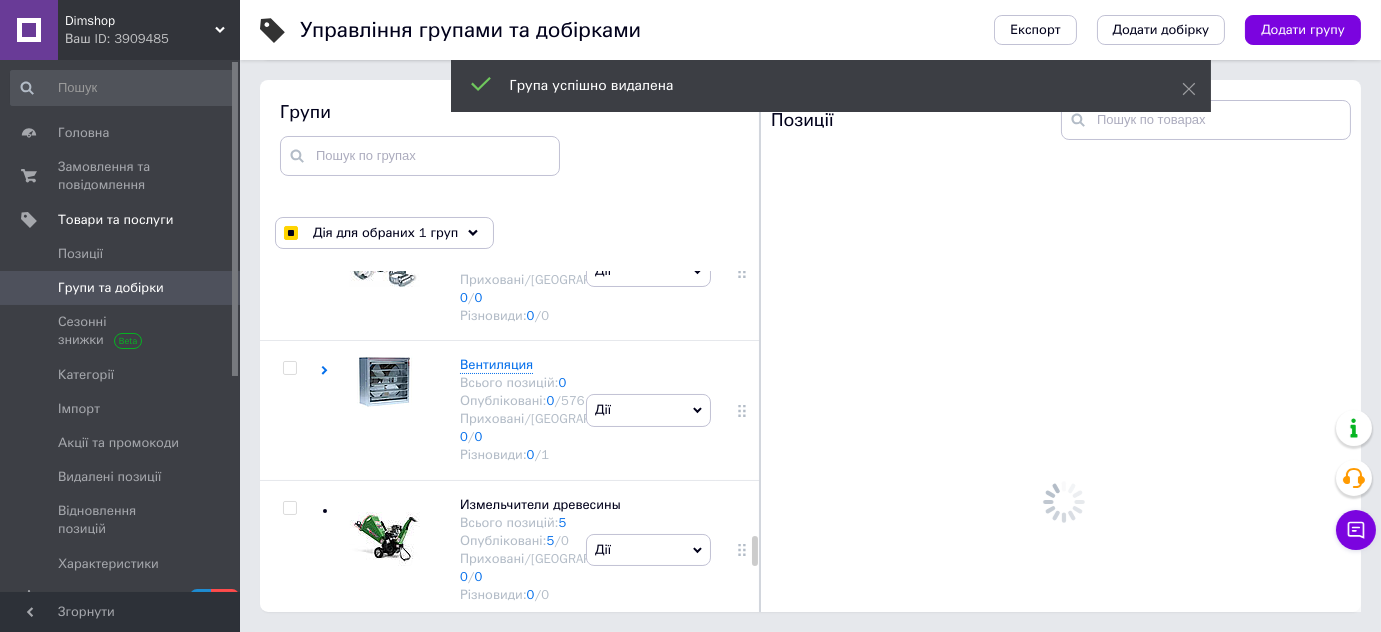 click on "Дії" at bounding box center [648, -583] 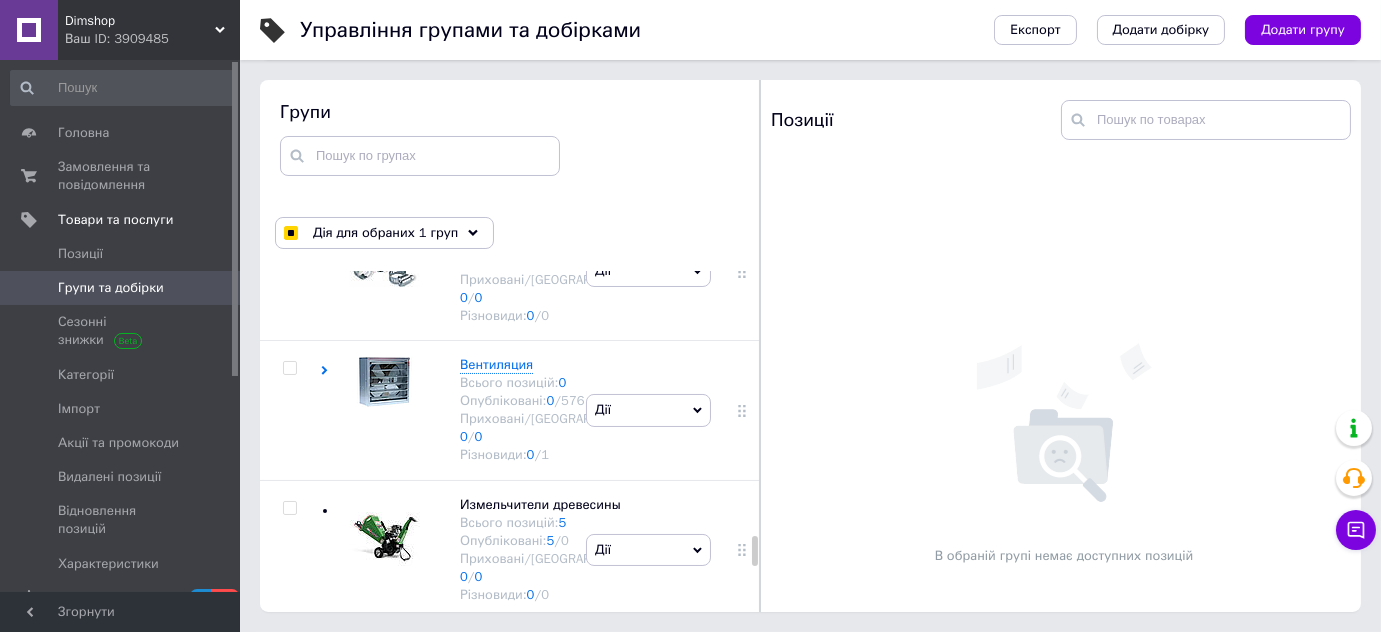 click on "Видалити групу" at bounding box center [648, -396] 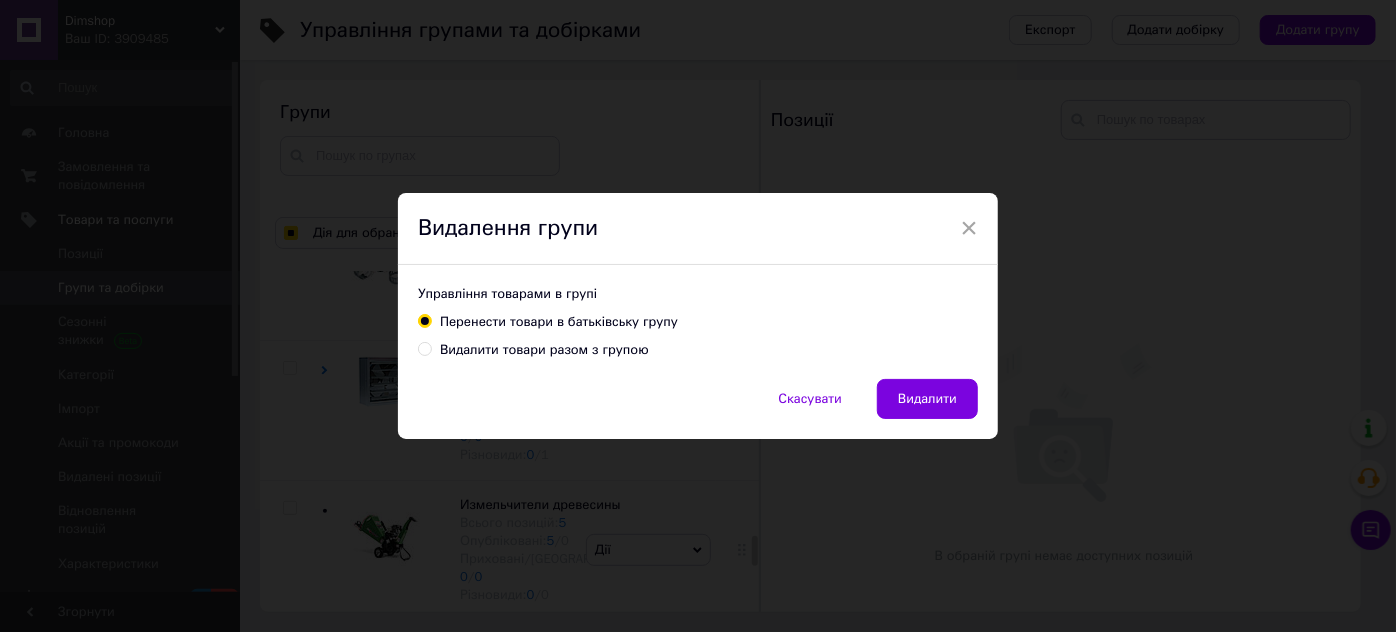 click on "Видалити товари разом з групою" at bounding box center [544, 350] 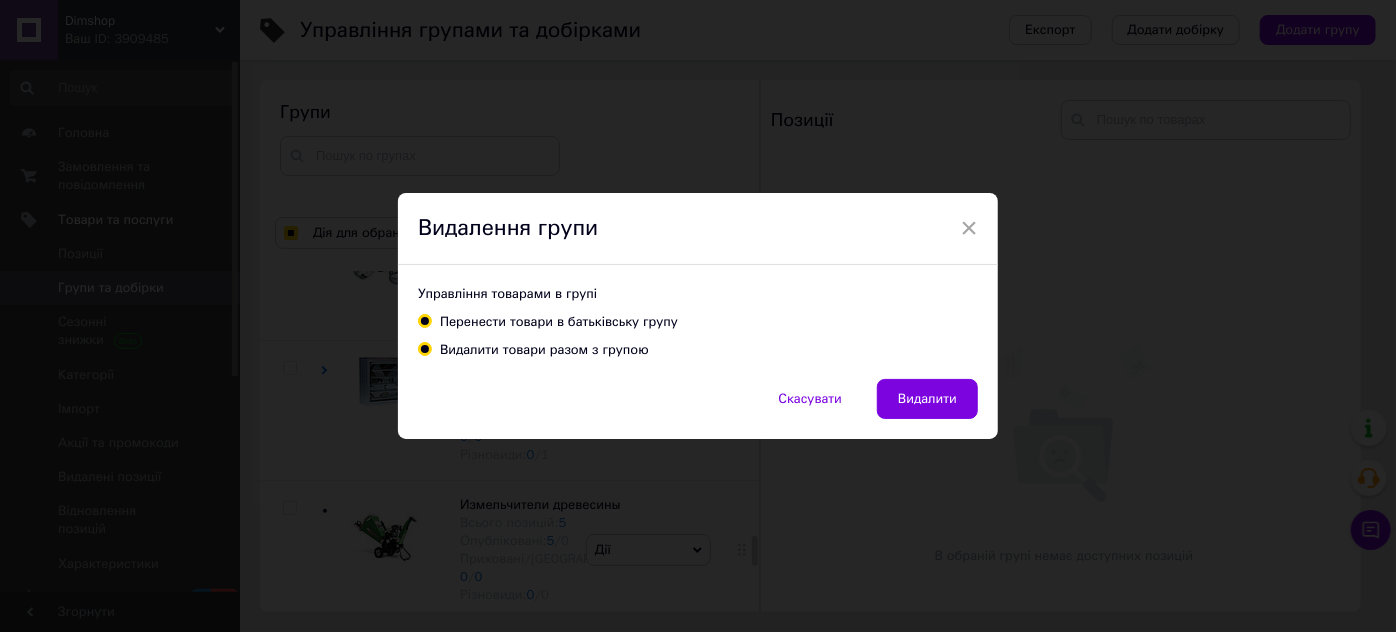 radio on "true" 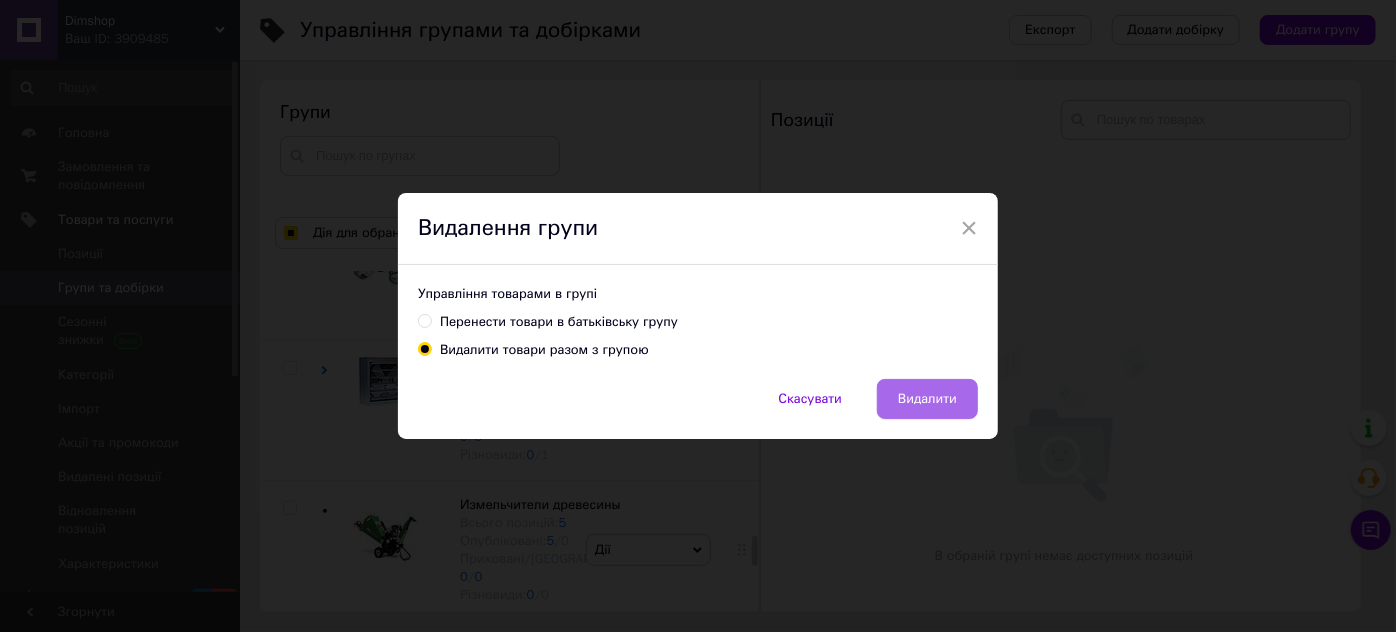 click on "Видалити" at bounding box center (927, 399) 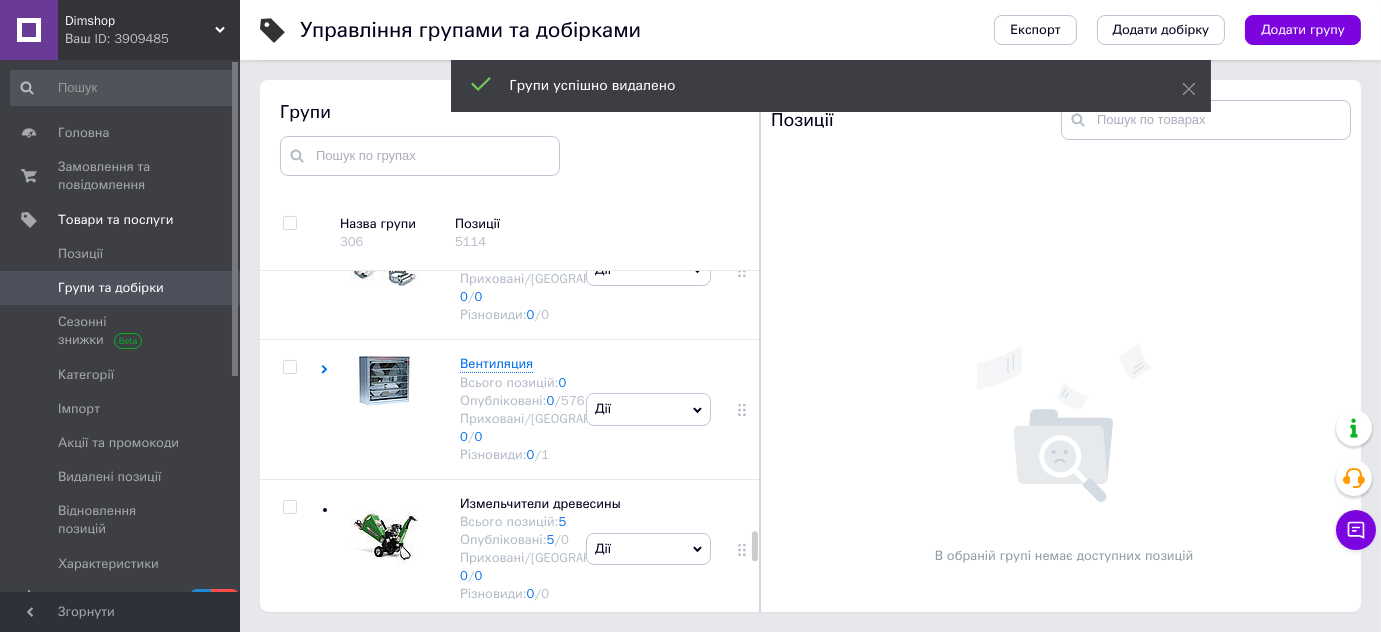 scroll, scrollTop: 7069, scrollLeft: 0, axis: vertical 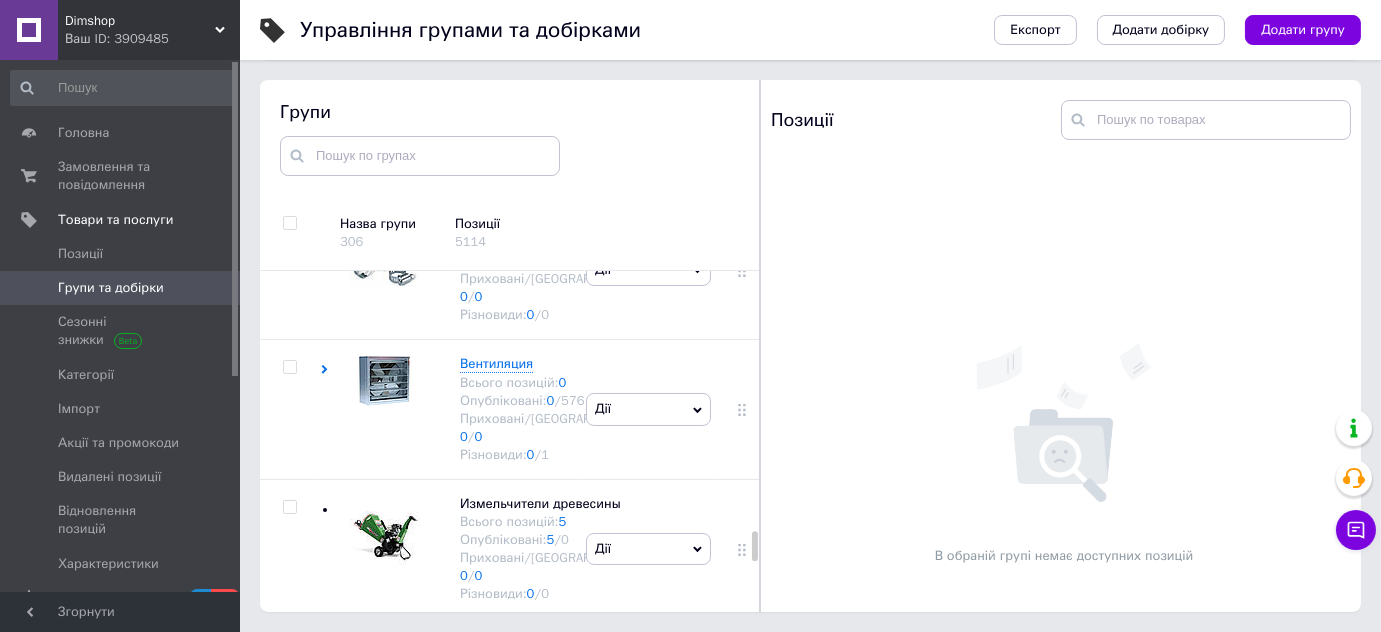 click at bounding box center (289, -645) 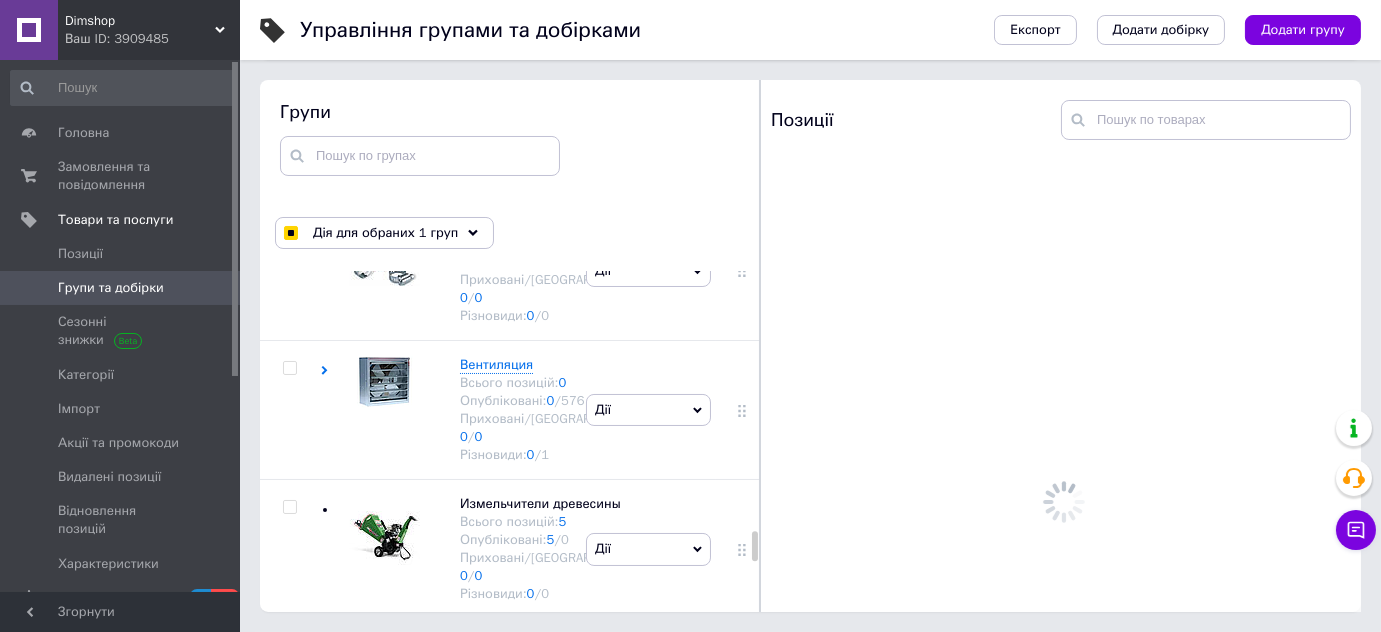 click on "Дії" at bounding box center [648, -593] 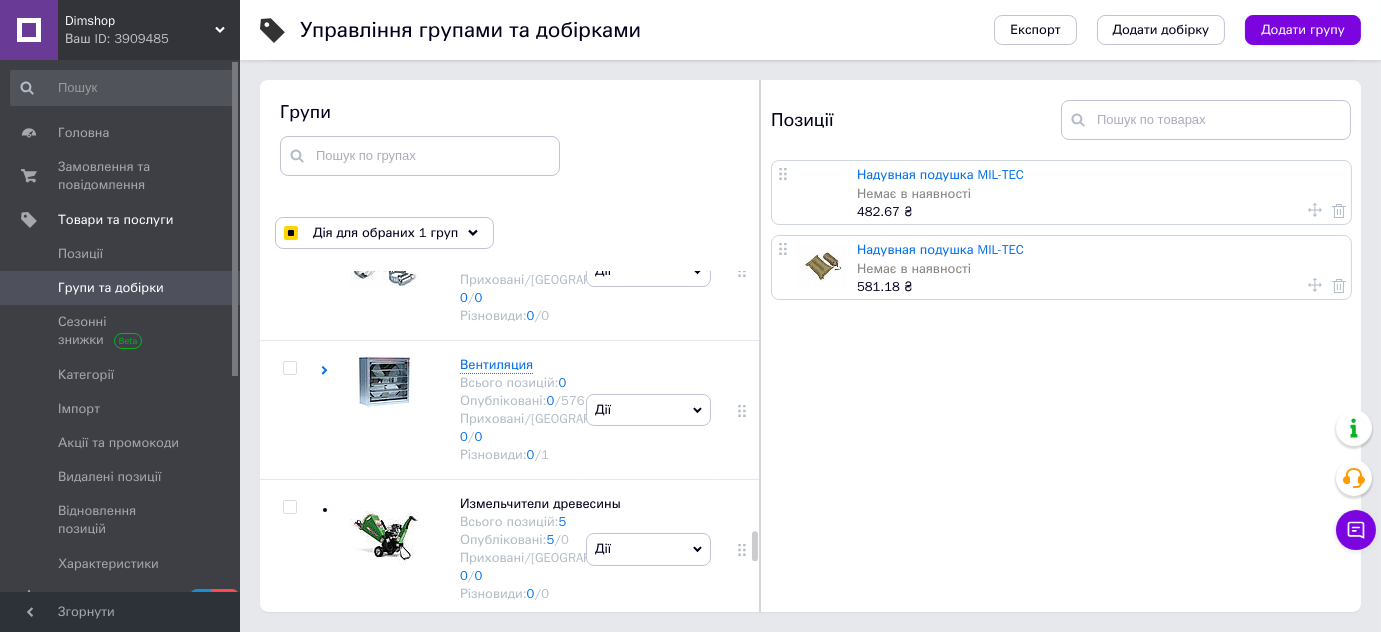 click on "Видалити групу" at bounding box center (648, -406) 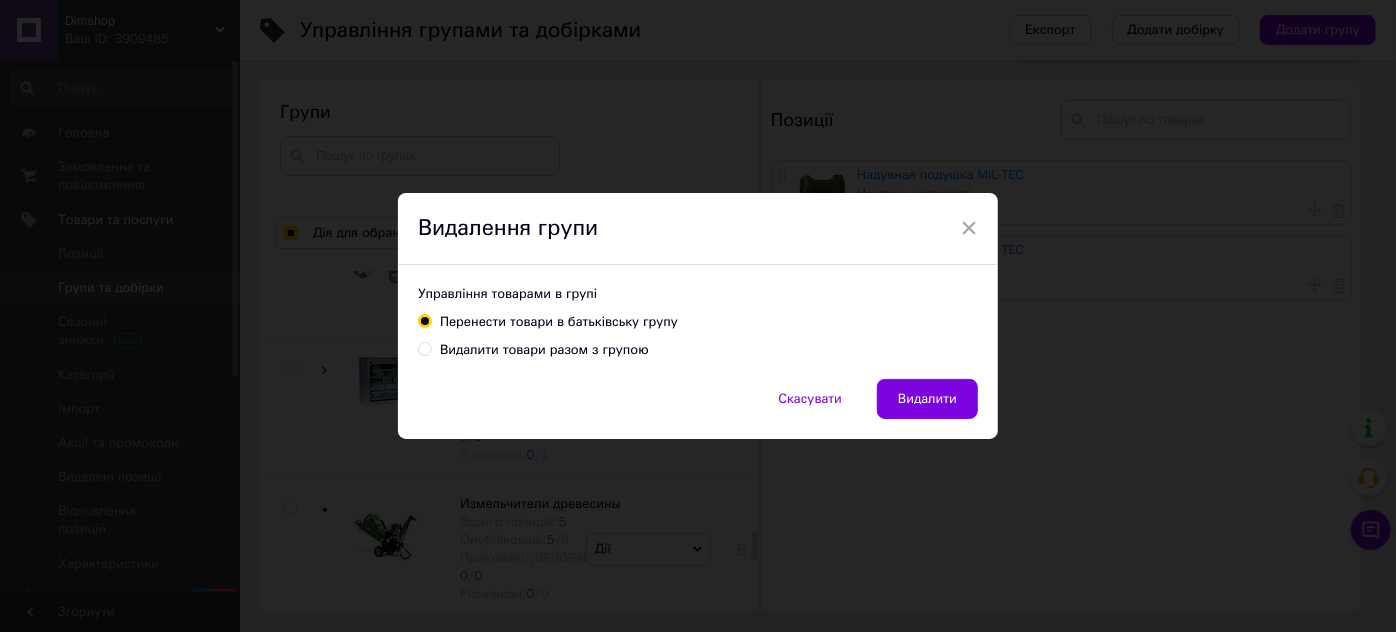 click on "Видалити товари разом з групою" at bounding box center (544, 350) 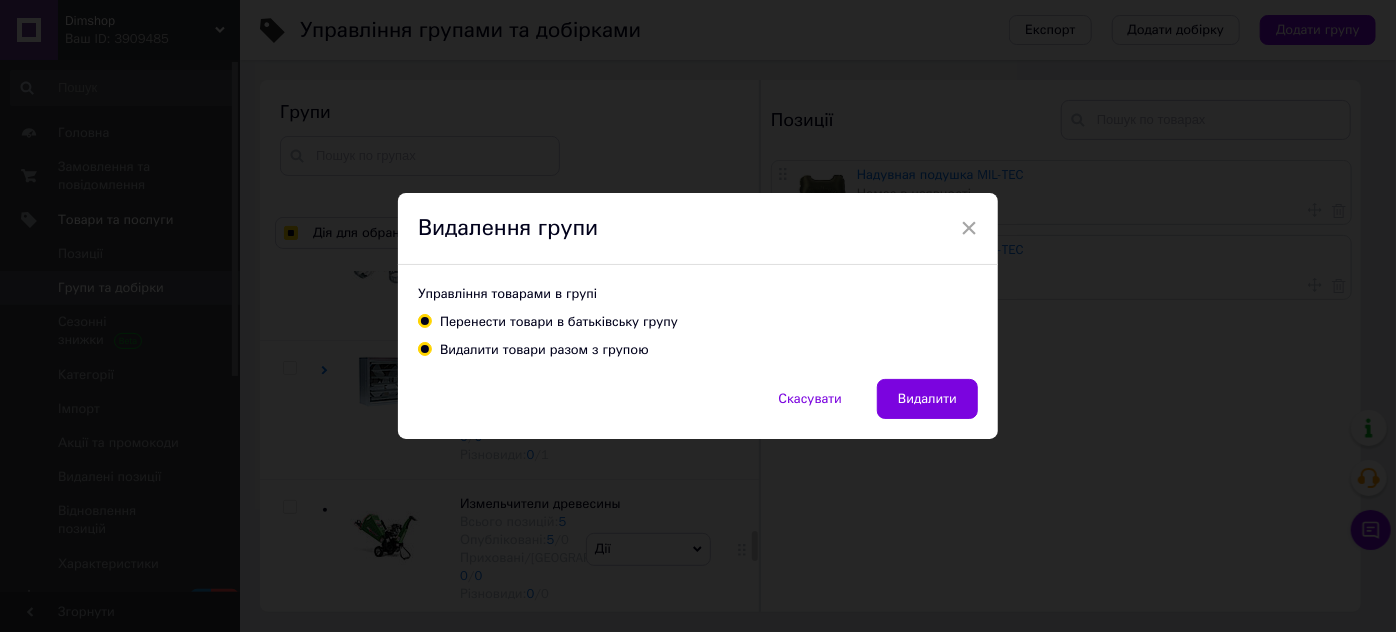 radio on "true" 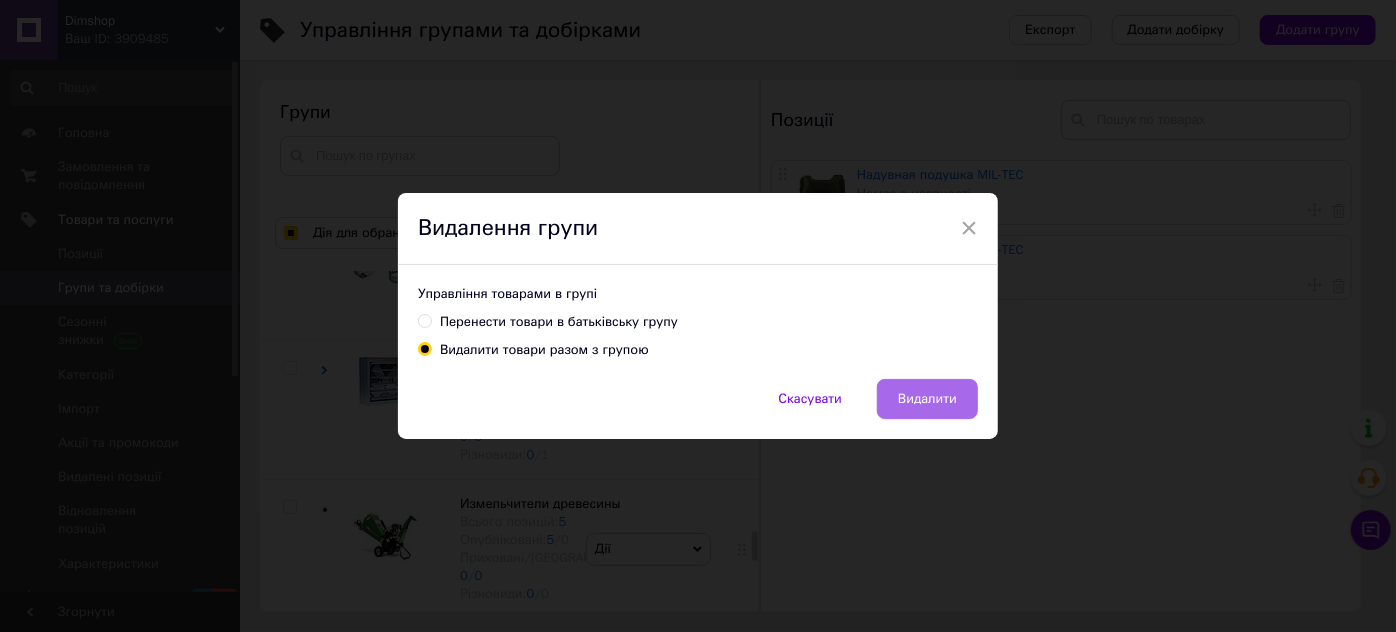 click on "Видалити" at bounding box center (927, 399) 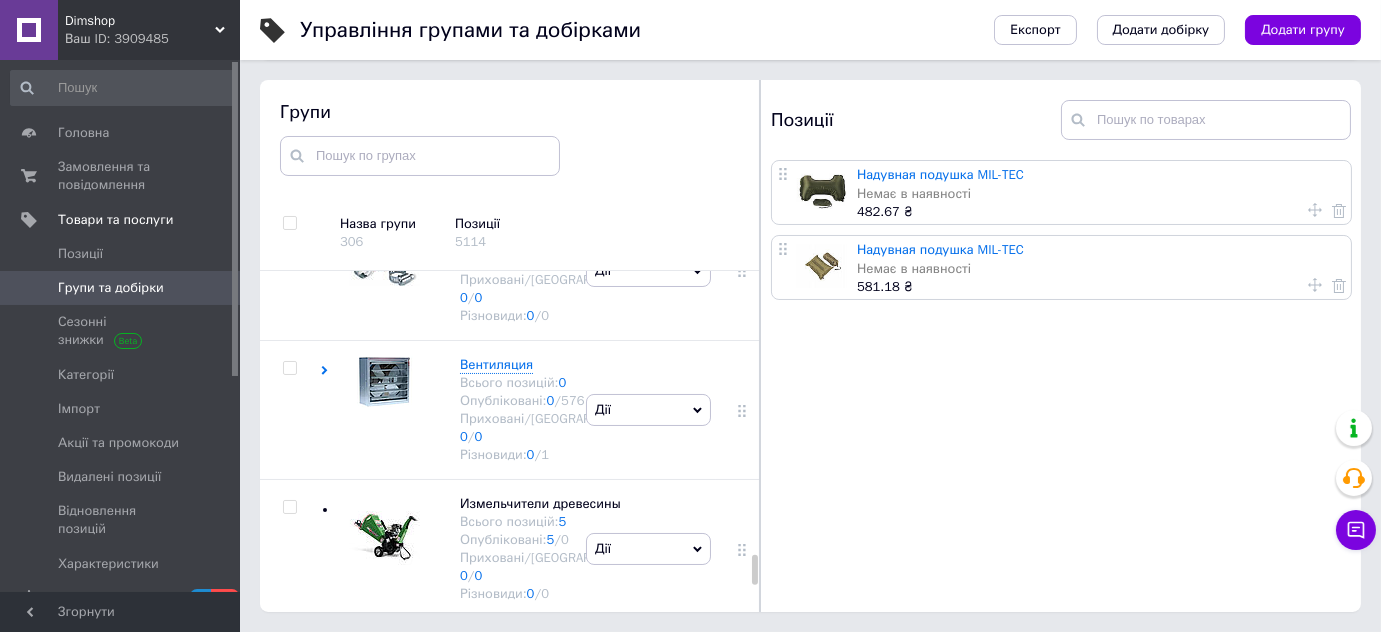 scroll, scrollTop: 7341, scrollLeft: 0, axis: vertical 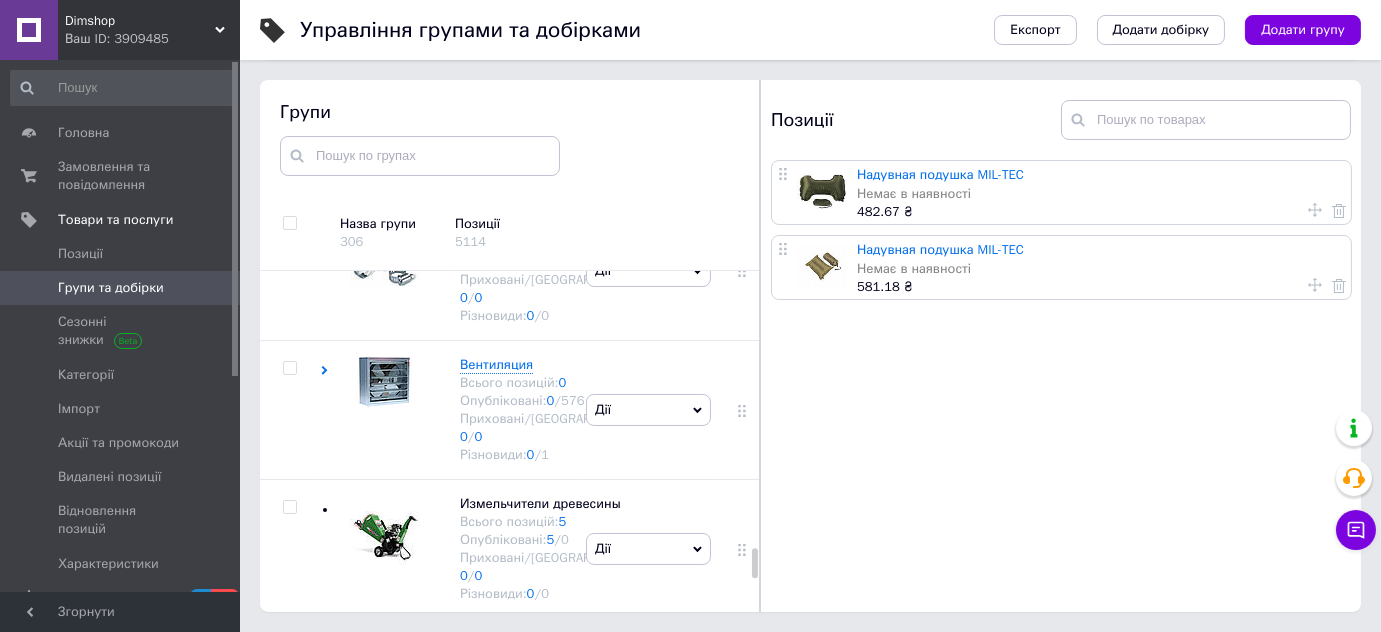 click at bounding box center (290, -306) 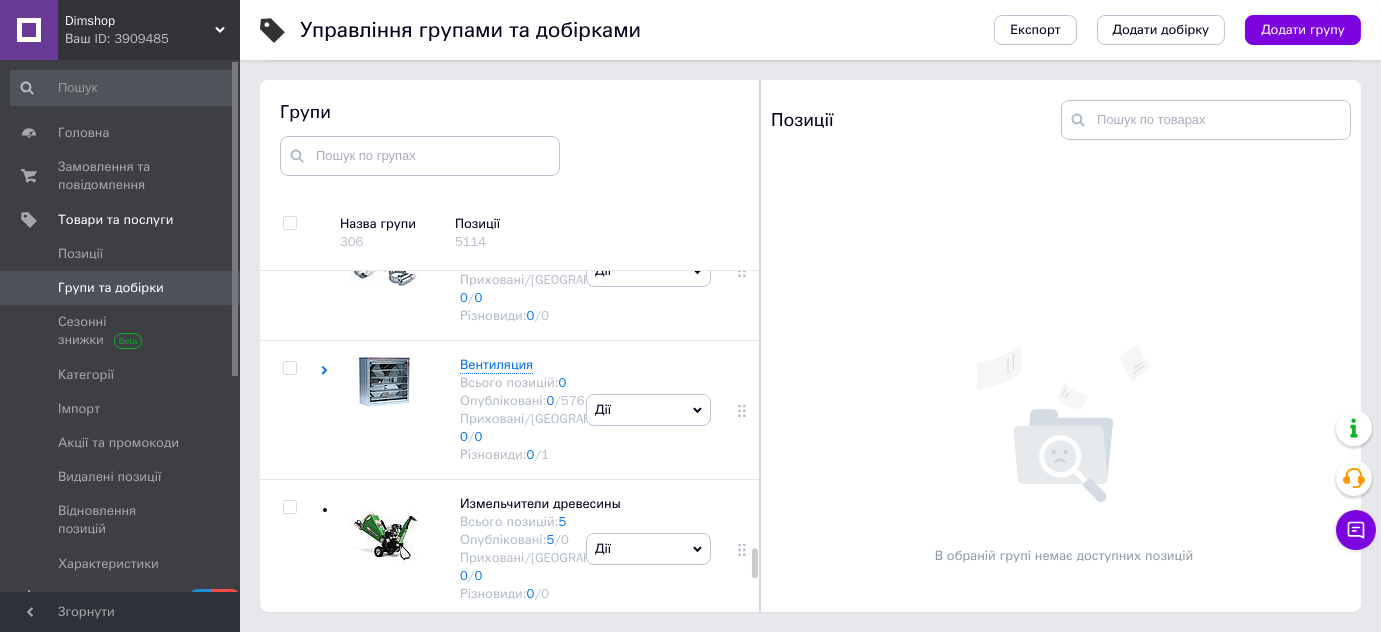click at bounding box center (289, -347) 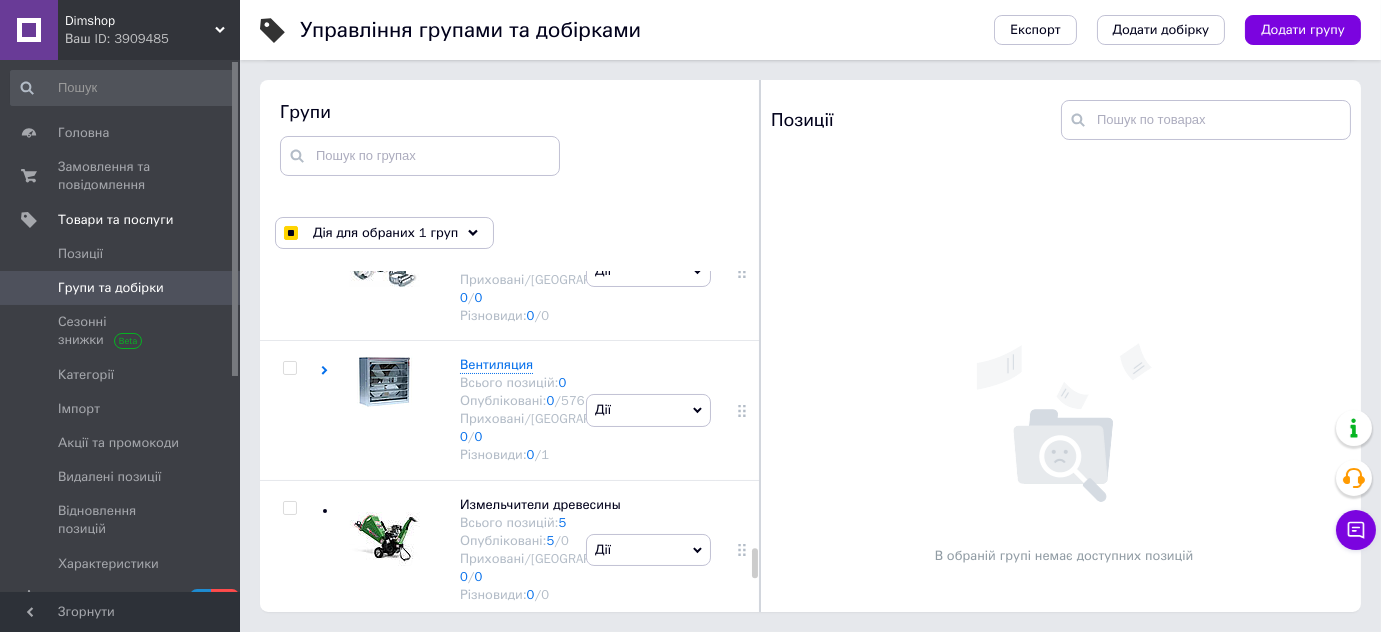 click on "Дії" at bounding box center (648, -305) 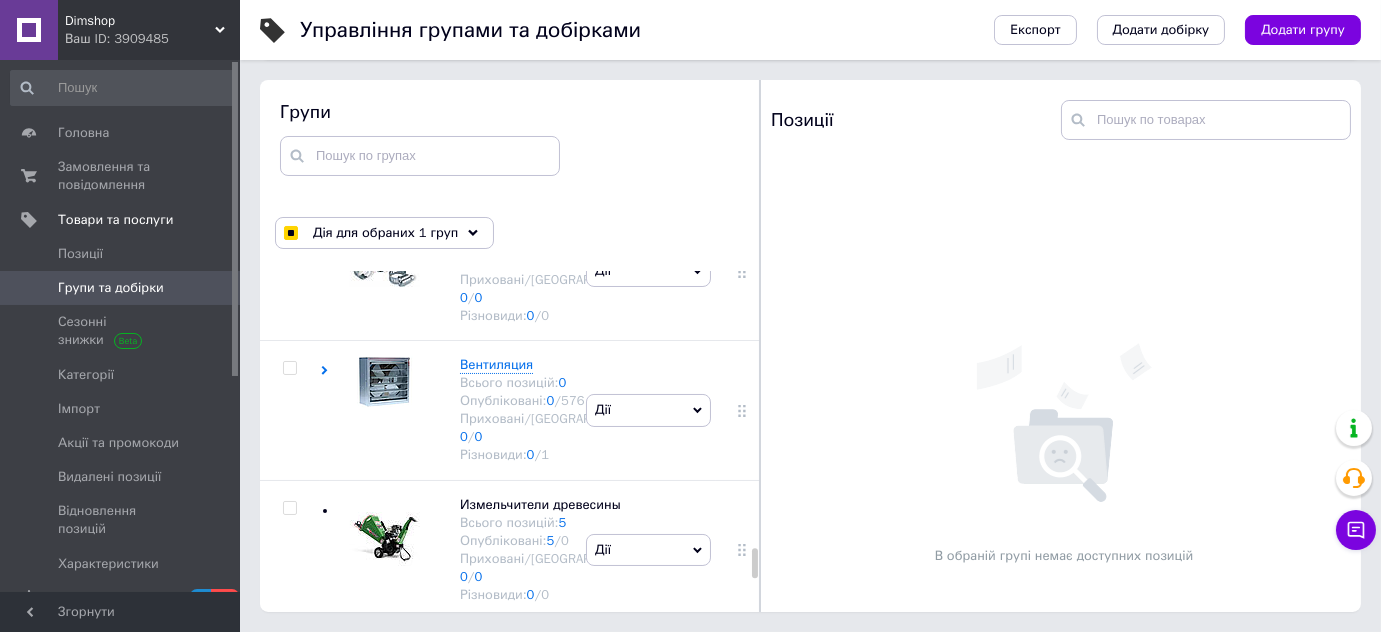 click on "Видалити групу" at bounding box center [648, -117] 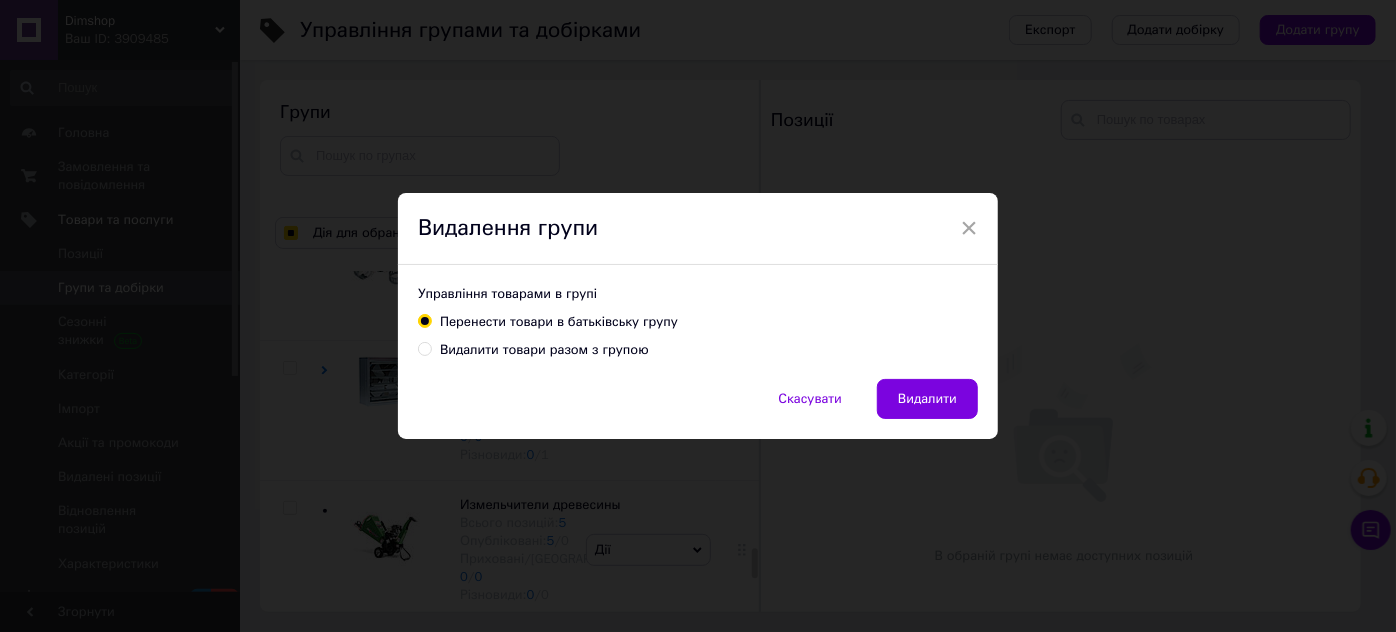 click on "Видалити товари разом з групою" at bounding box center [544, 350] 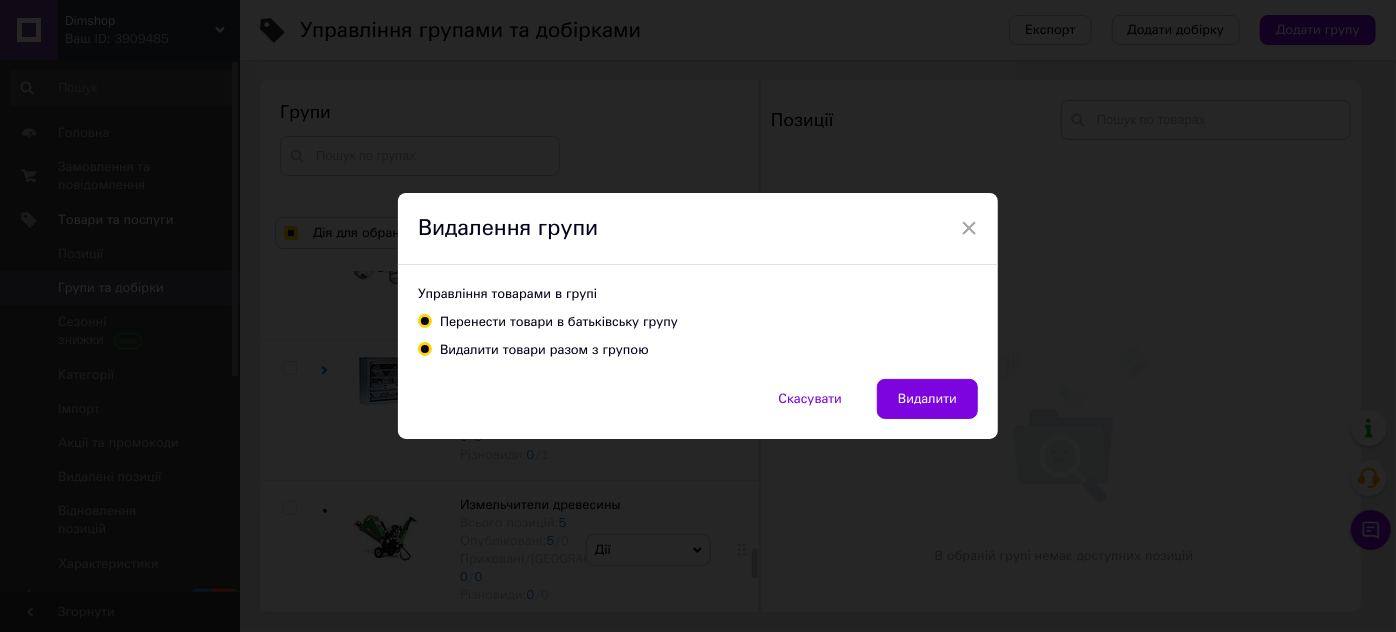 radio on "true" 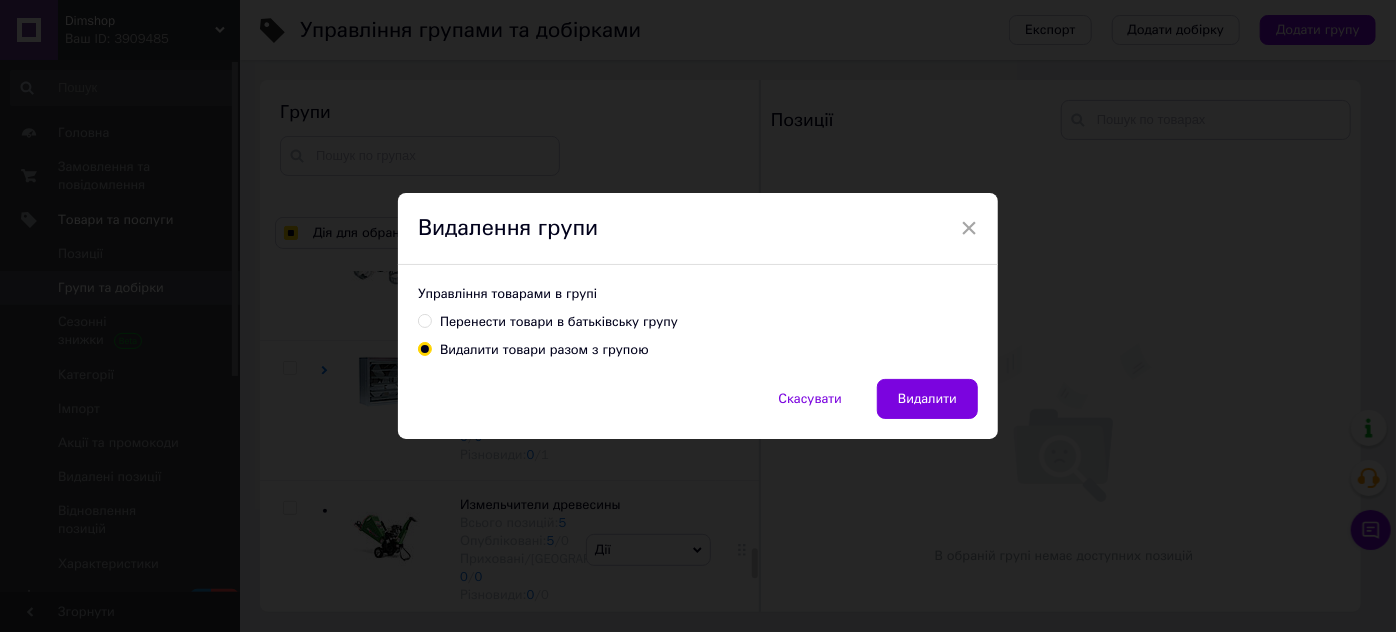 drag, startPoint x: 947, startPoint y: 393, endPoint x: 952, endPoint y: 420, distance: 27.45906 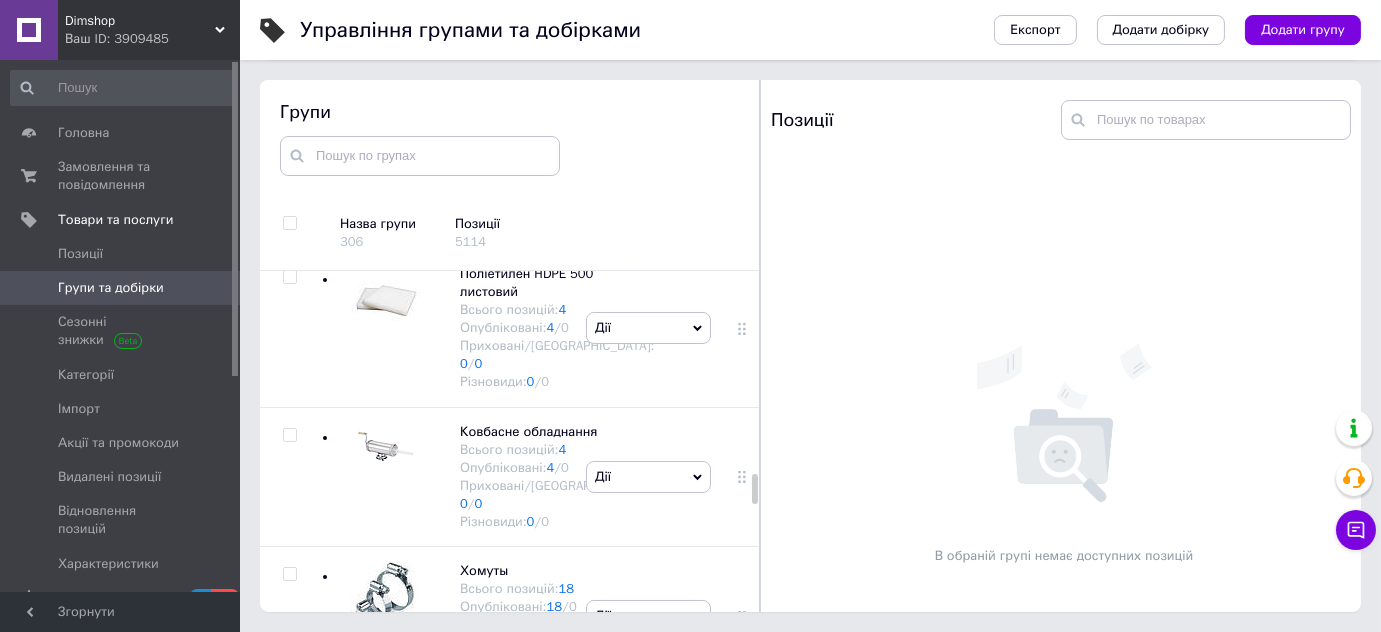 scroll, scrollTop: 5250, scrollLeft: 0, axis: vertical 